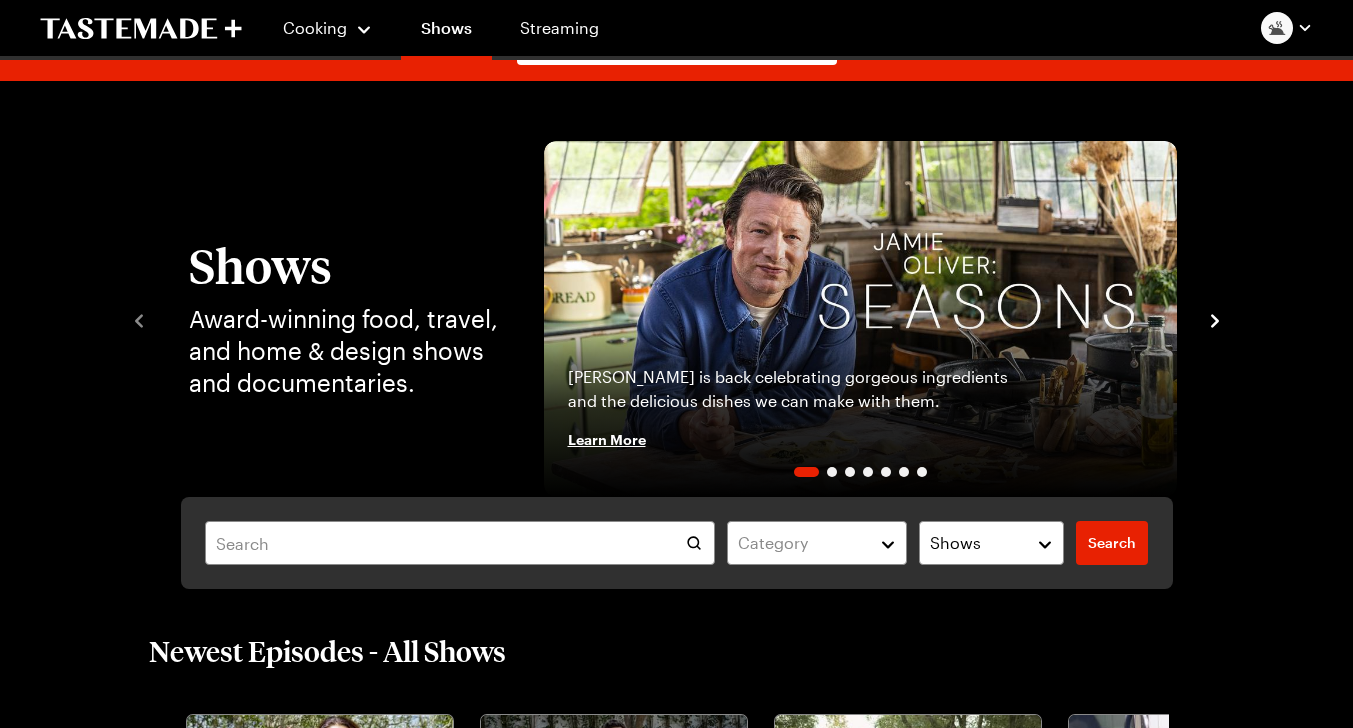 scroll, scrollTop: 1, scrollLeft: 0, axis: vertical 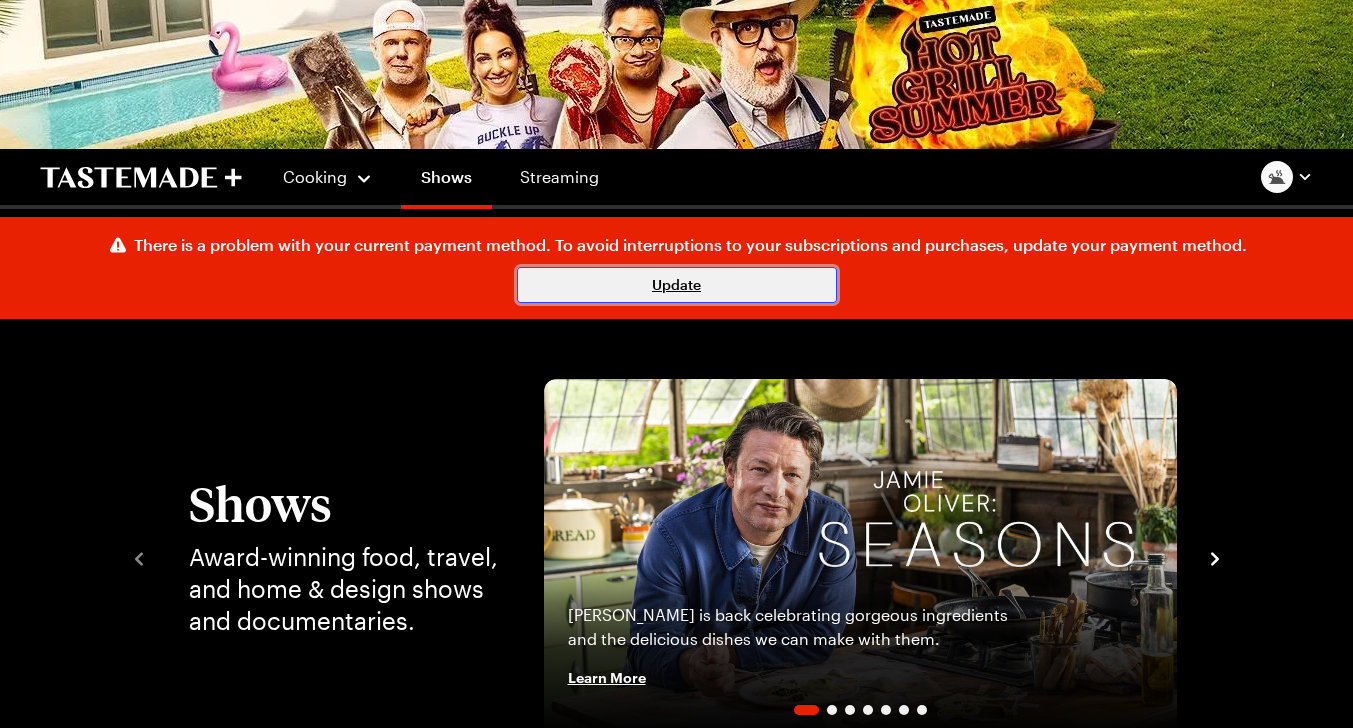 click on "Update" at bounding box center [677, 285] 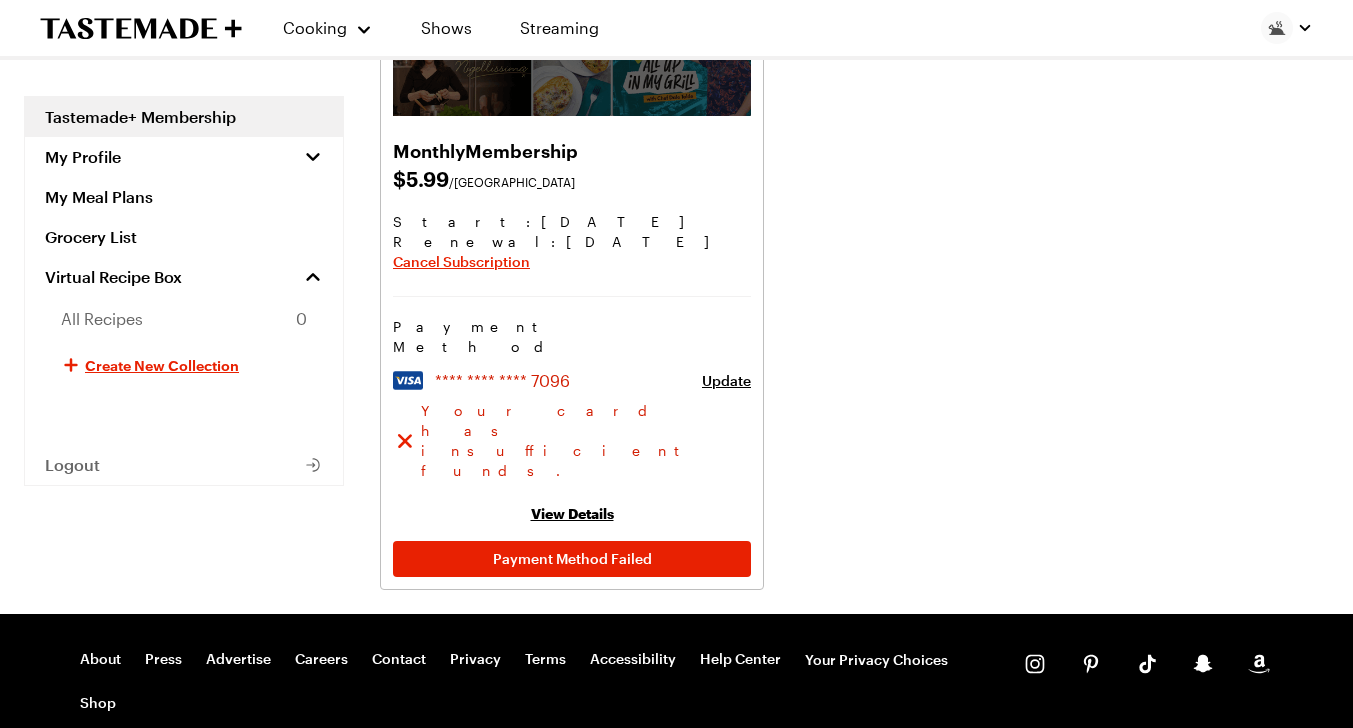 scroll, scrollTop: 398, scrollLeft: 0, axis: vertical 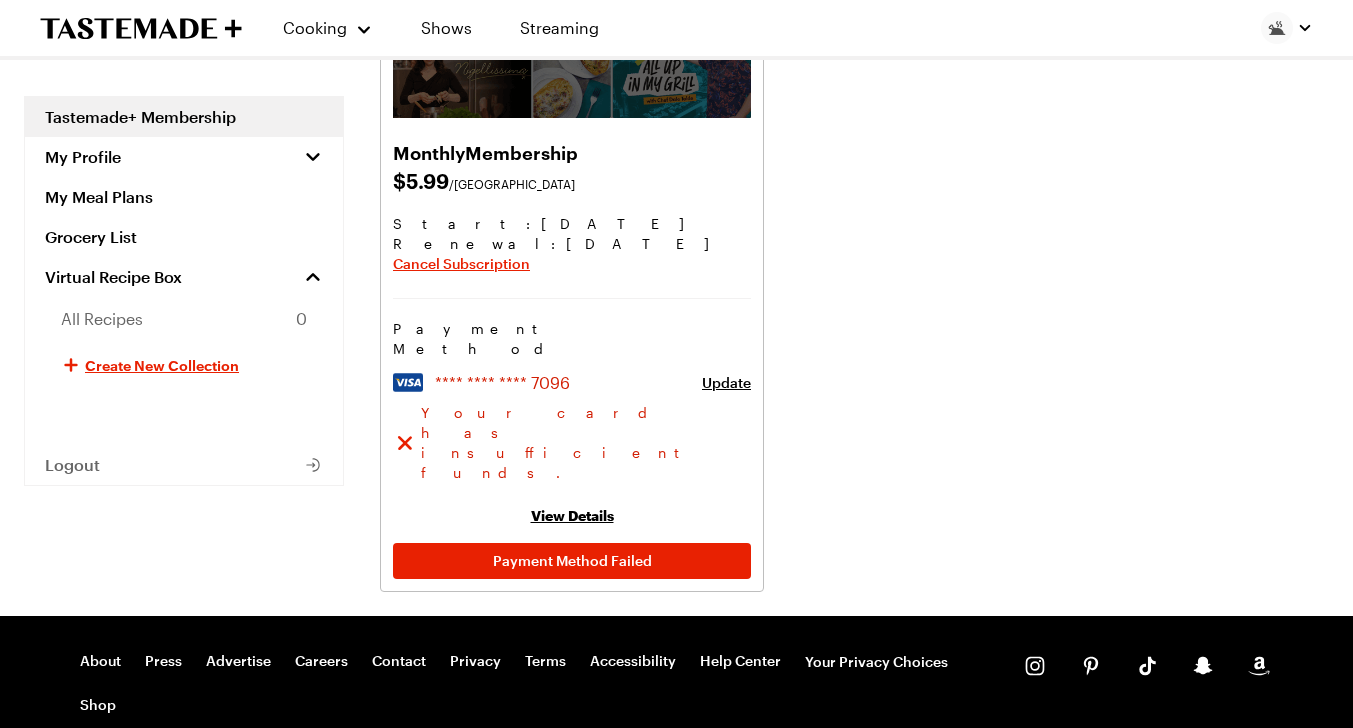 click on "View Details" at bounding box center (572, 515) 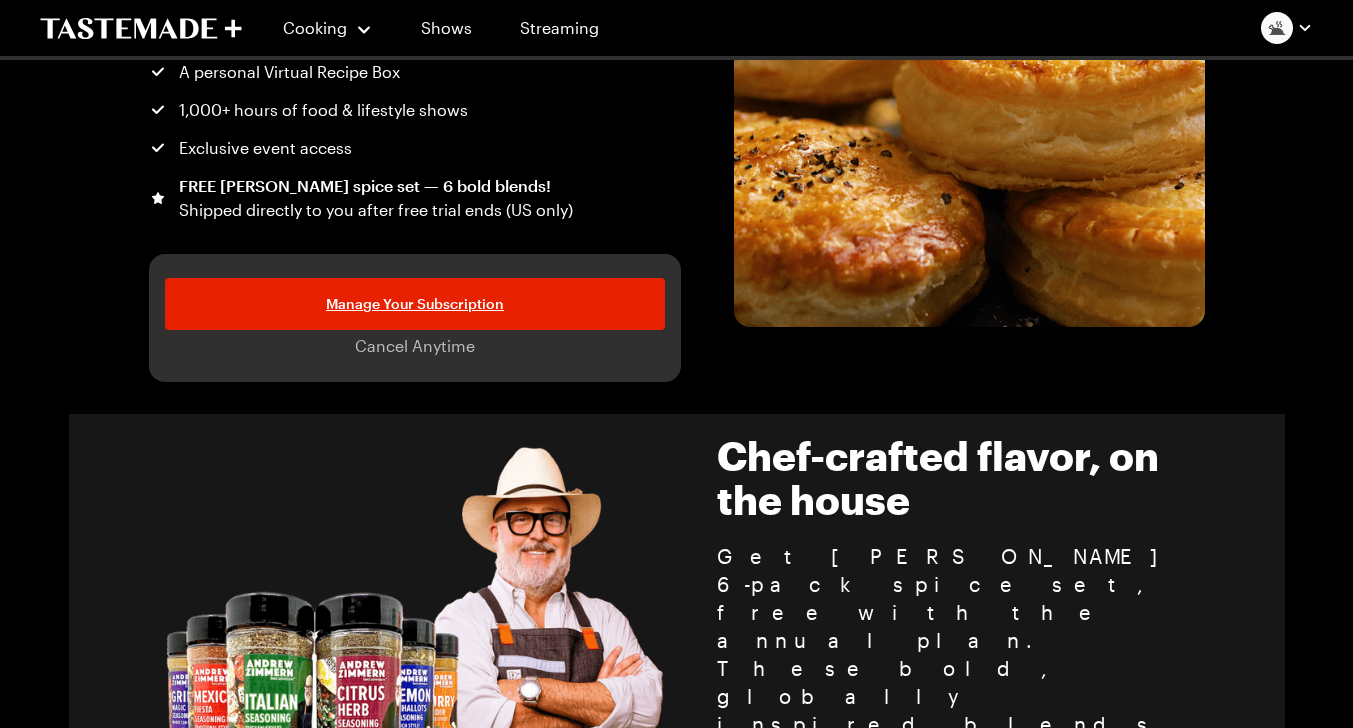 scroll, scrollTop: 0, scrollLeft: 0, axis: both 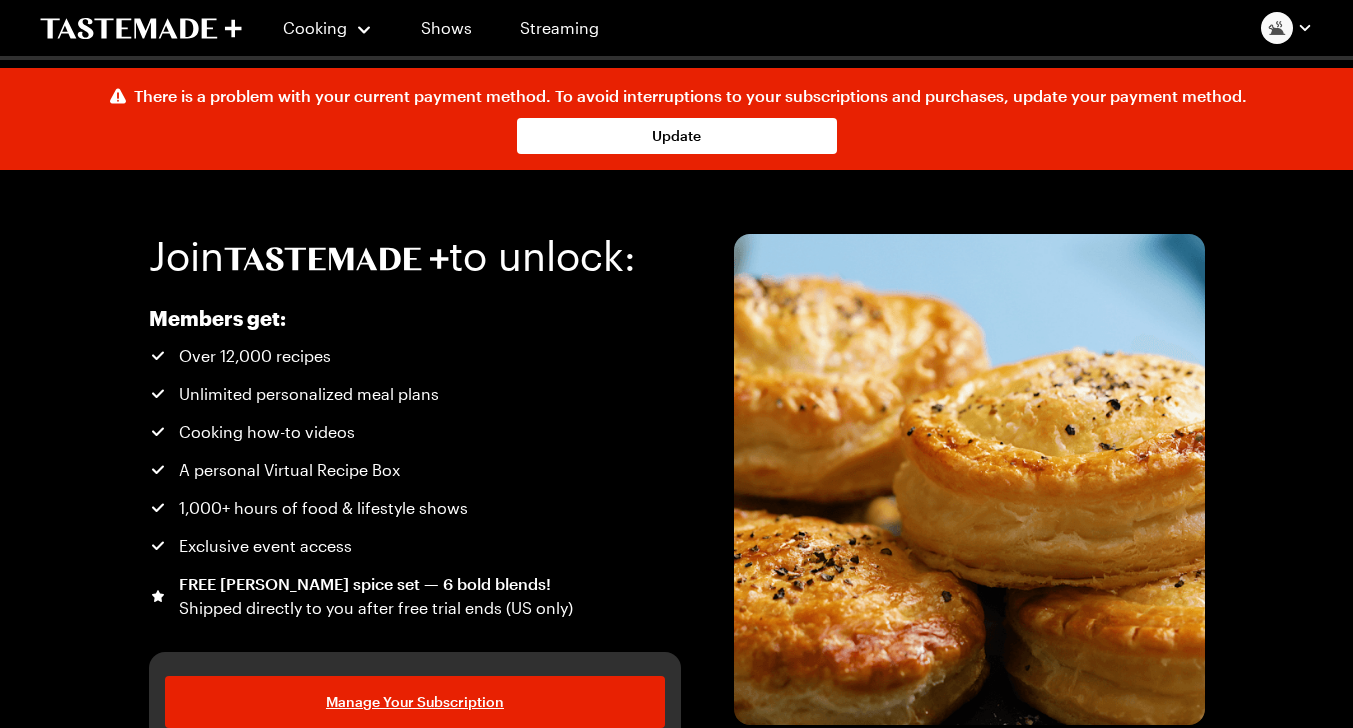 click at bounding box center [969, 479] 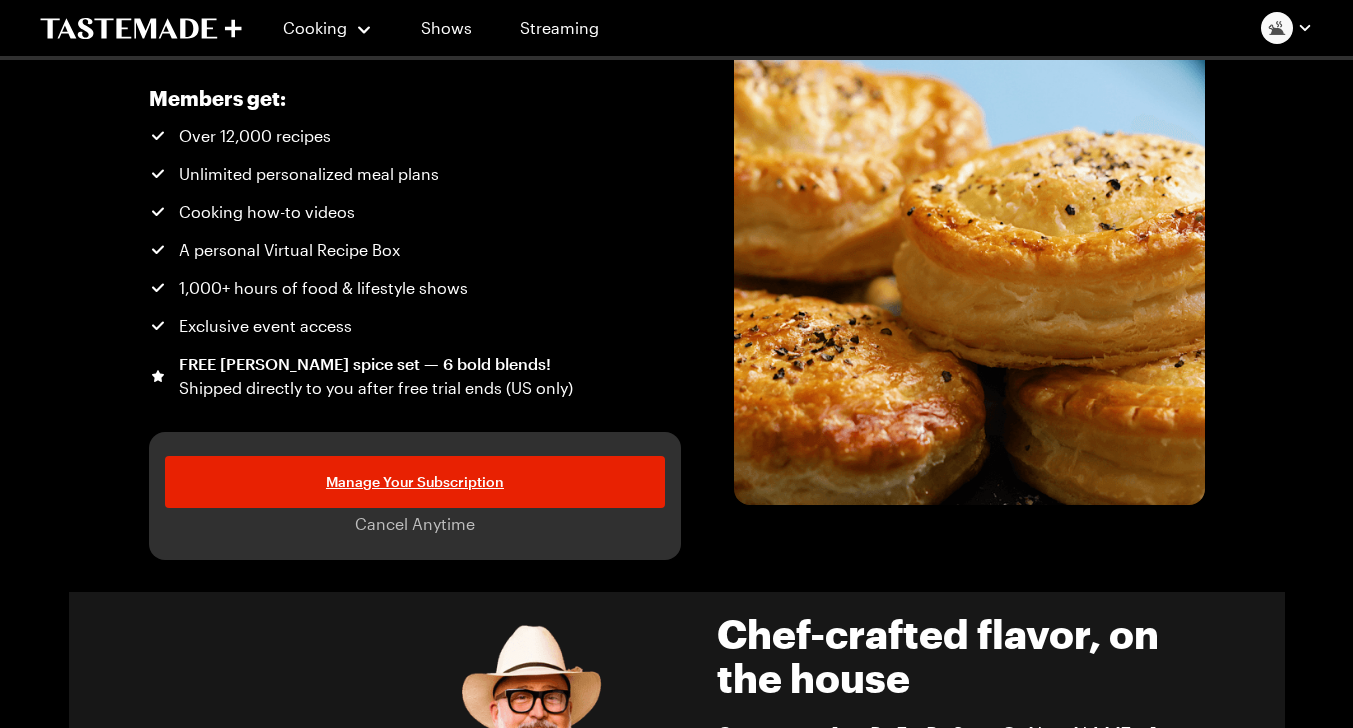 scroll, scrollTop: 0, scrollLeft: 0, axis: both 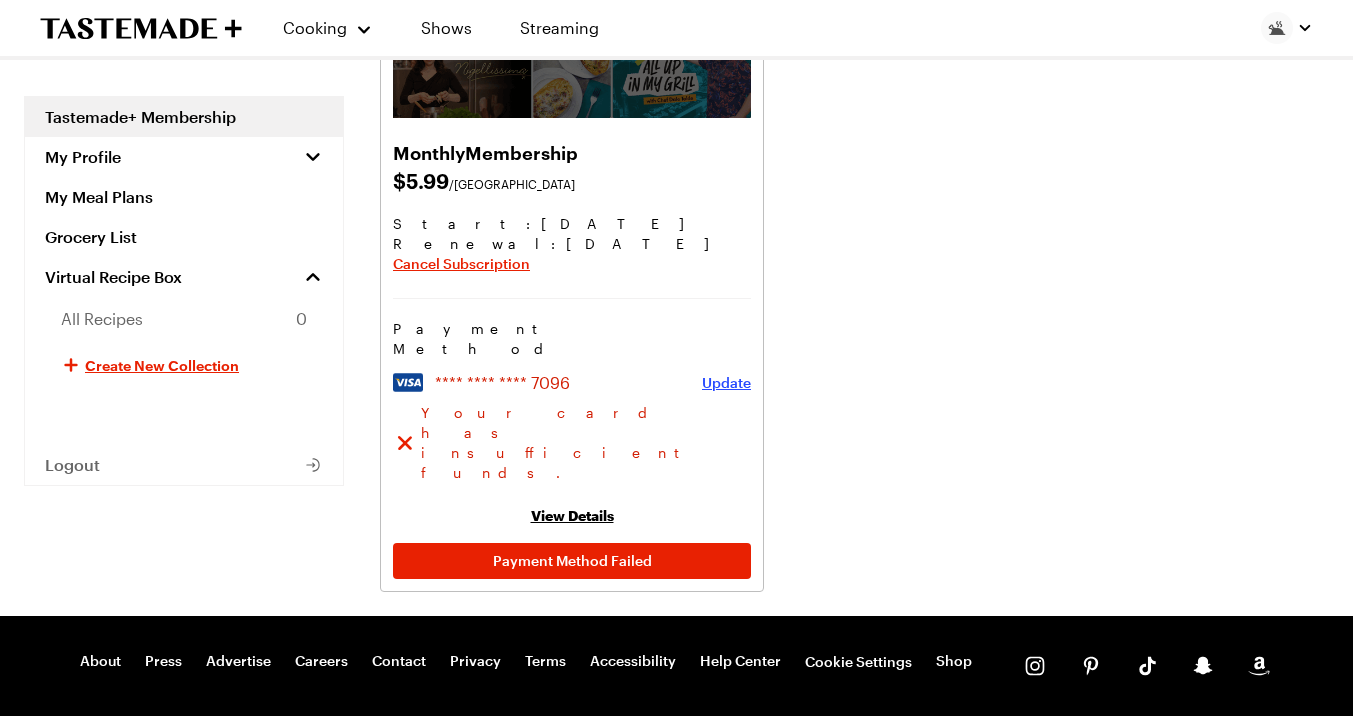 click on "Update" at bounding box center [726, 383] 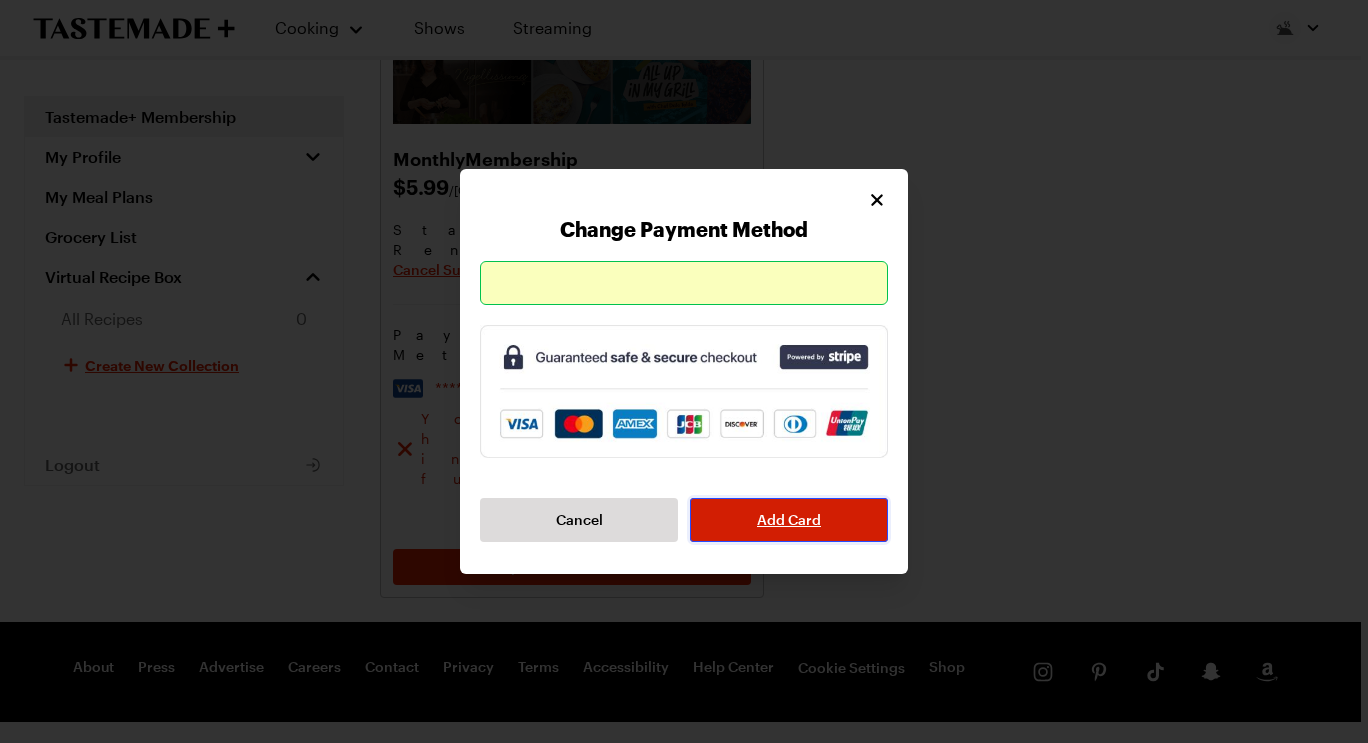click on "Add Card" at bounding box center [789, 520] 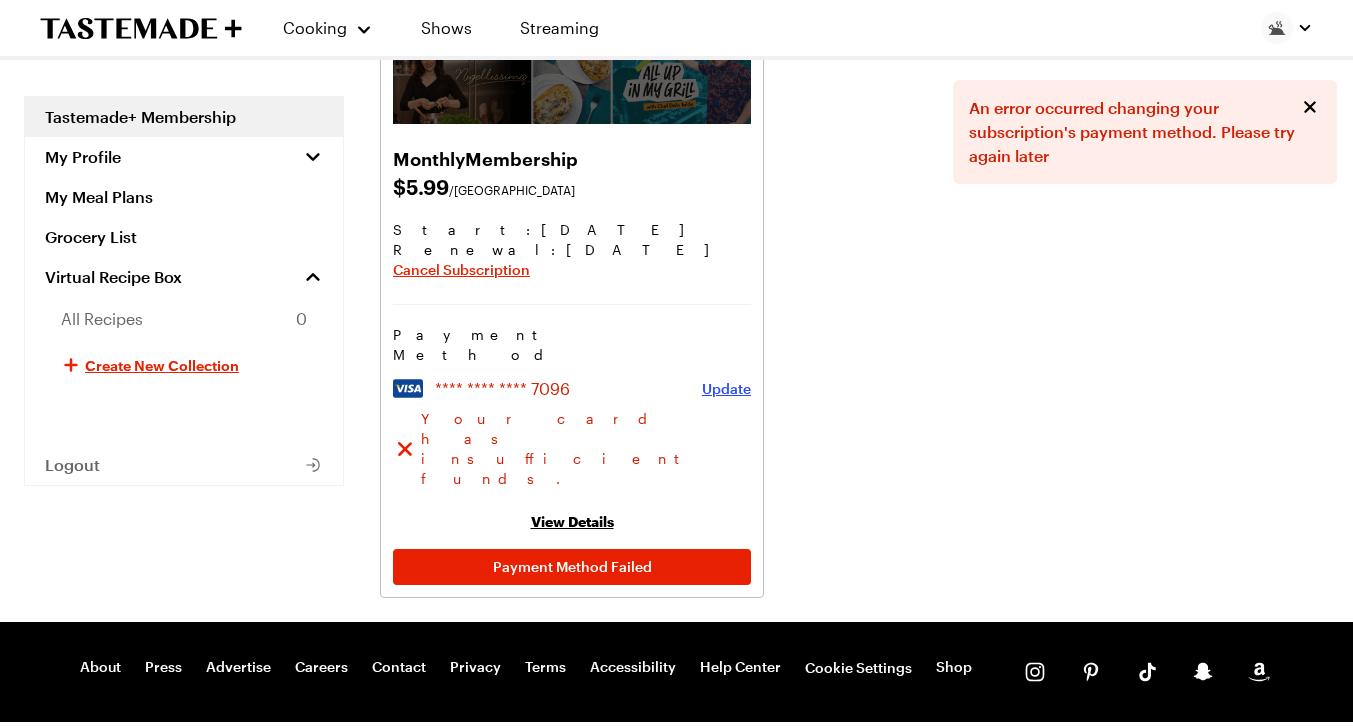 click on "Update" at bounding box center (726, 389) 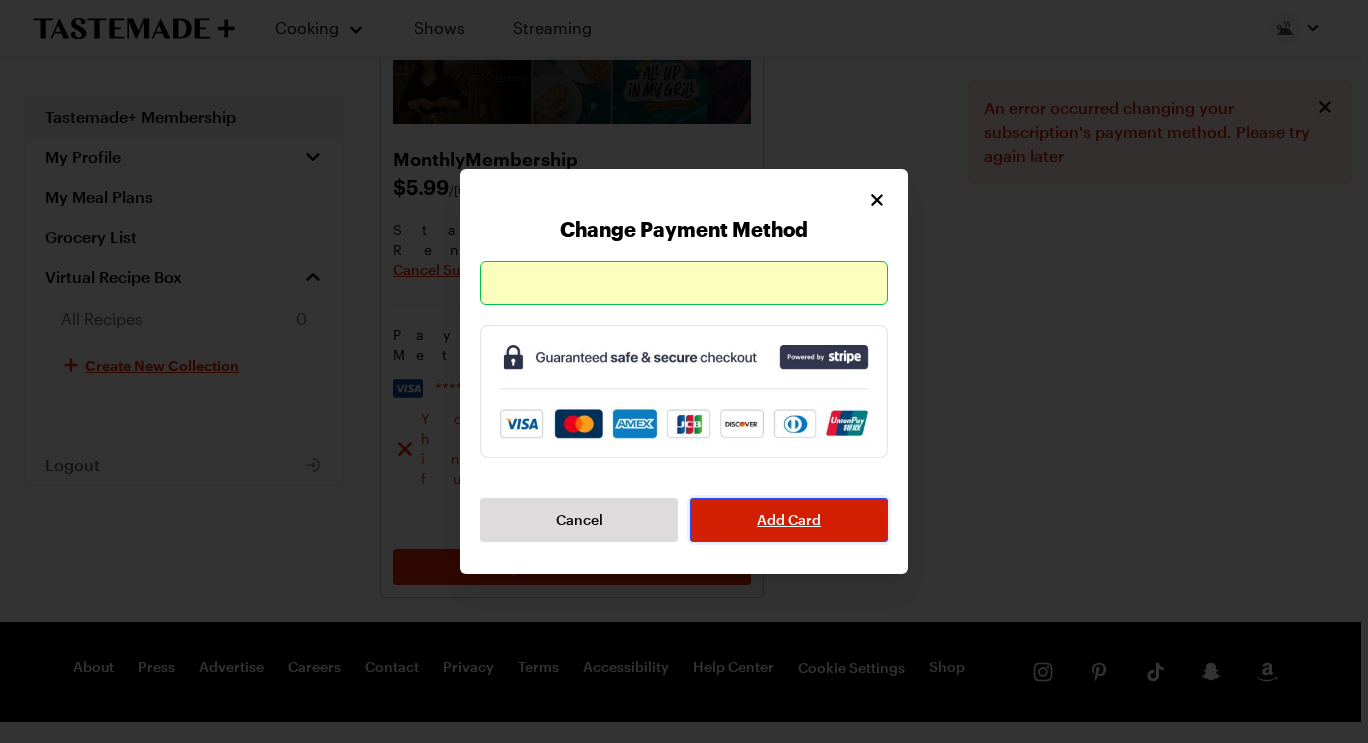 click on "Add Card" at bounding box center (789, 520) 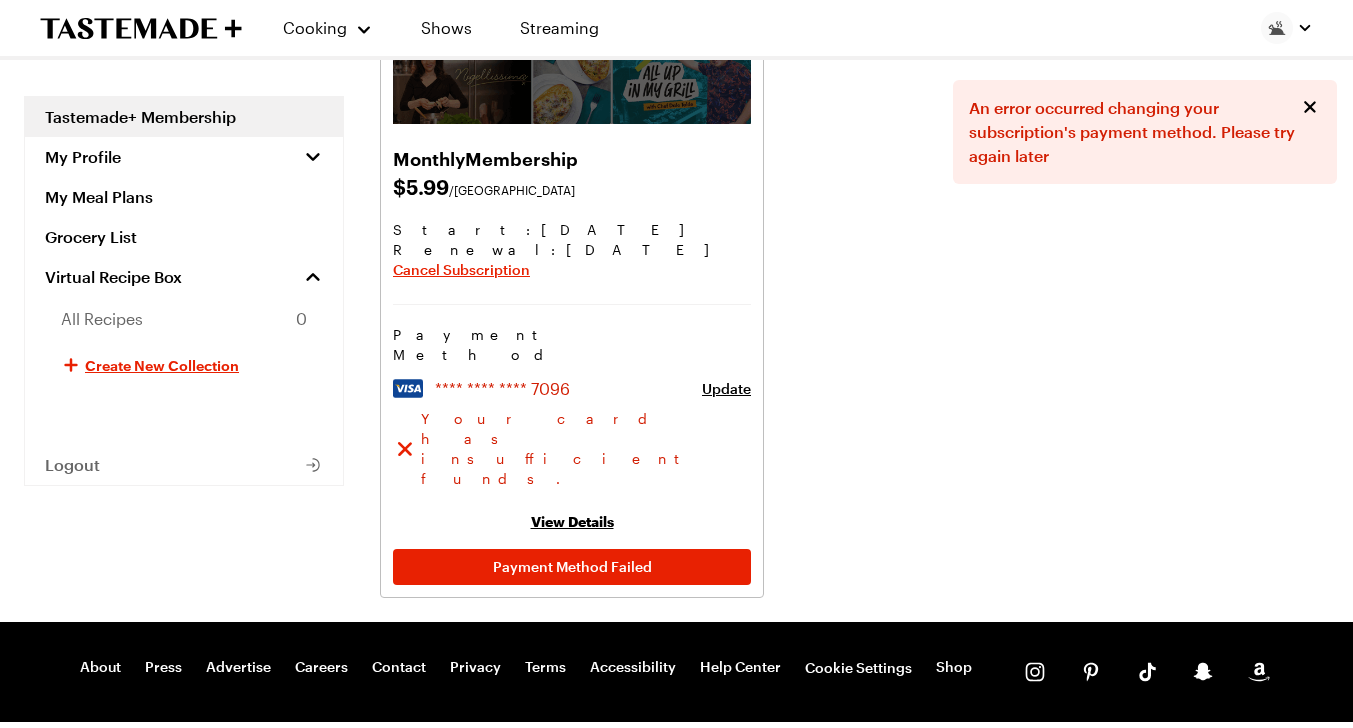 click 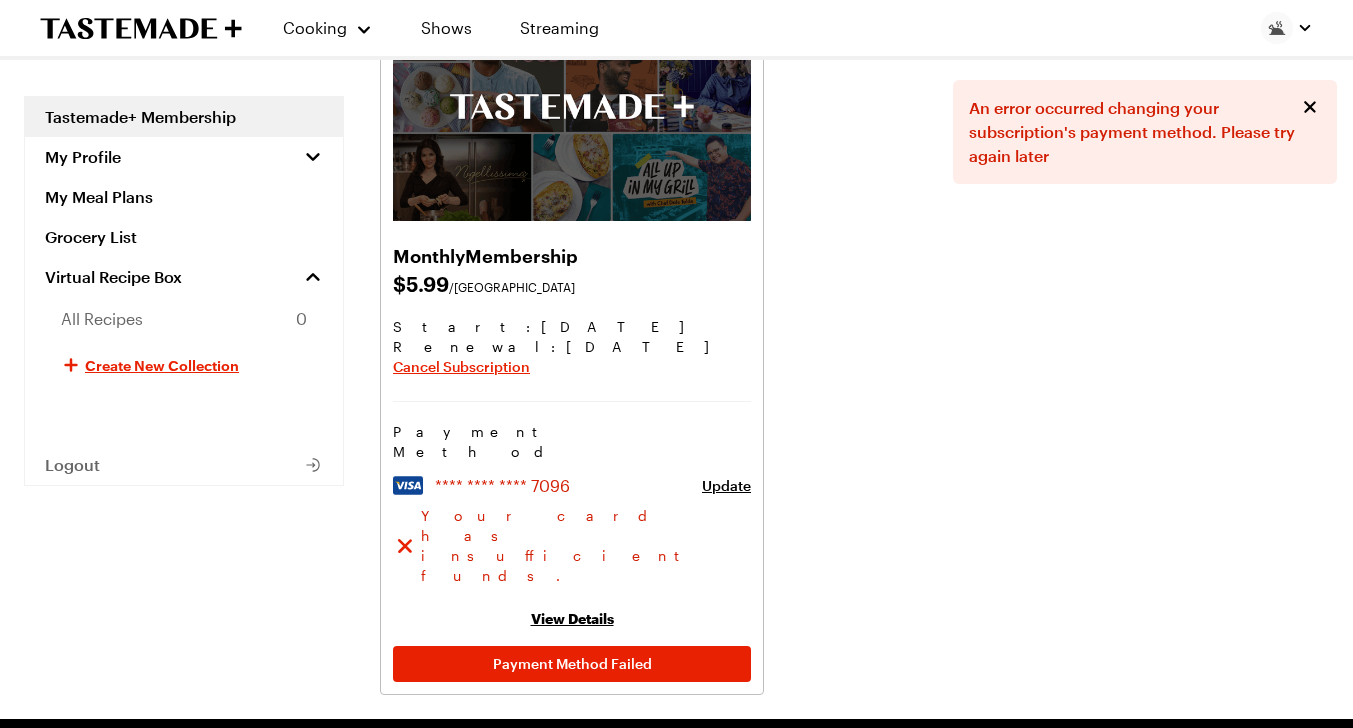 scroll, scrollTop: 294, scrollLeft: 0, axis: vertical 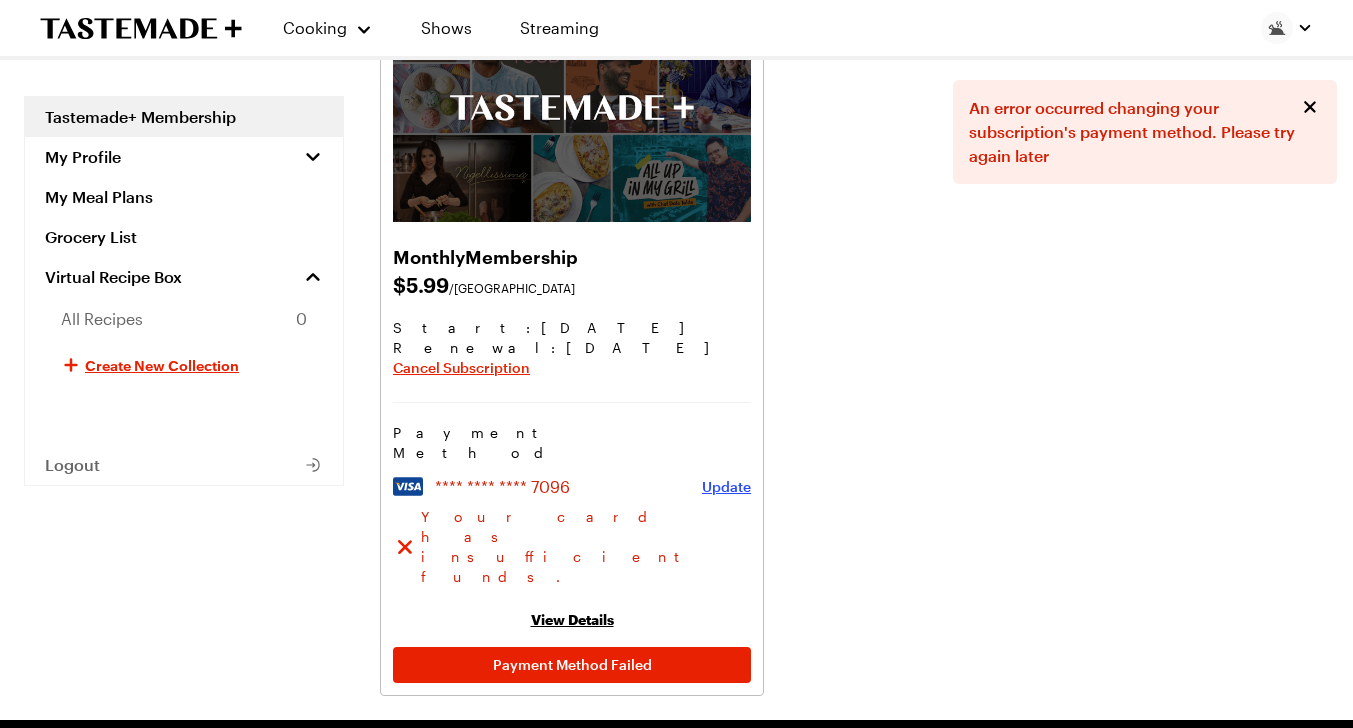 click on "Update" at bounding box center (726, 487) 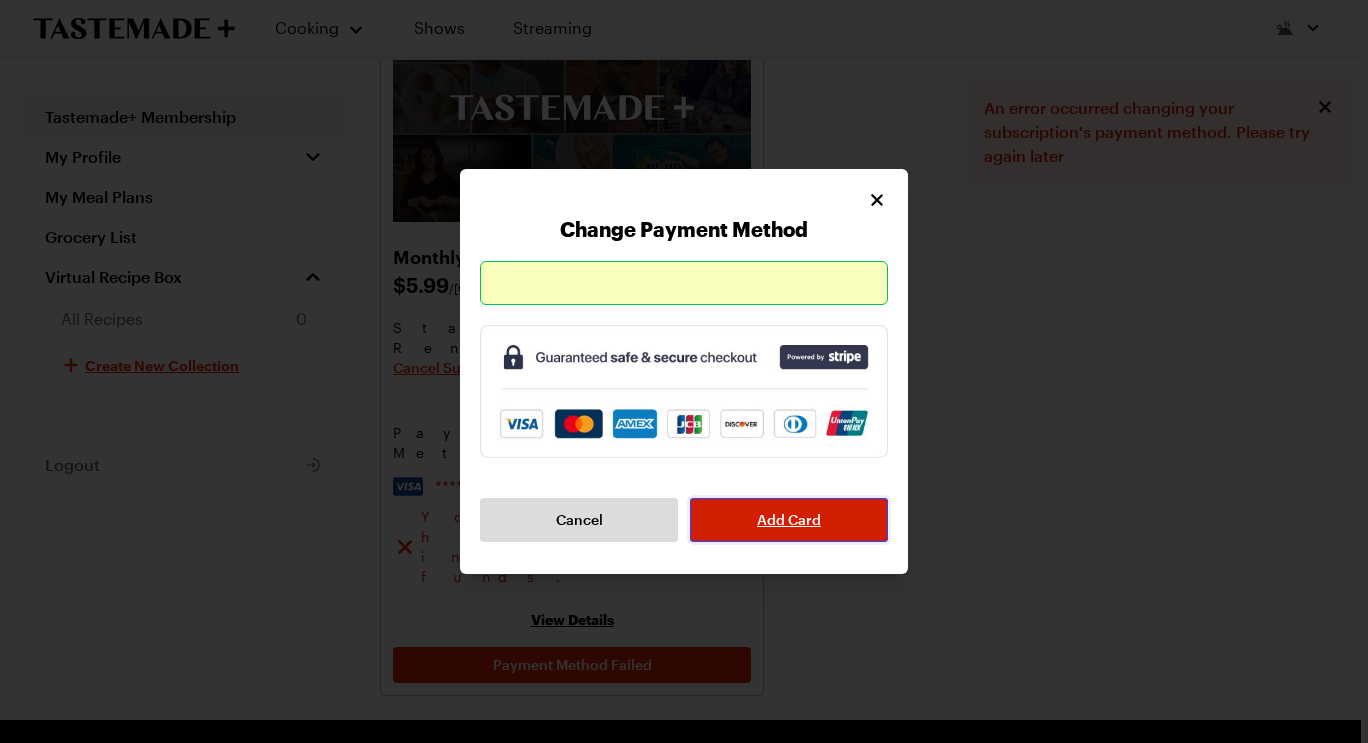 click on "Add Card" at bounding box center (789, 520) 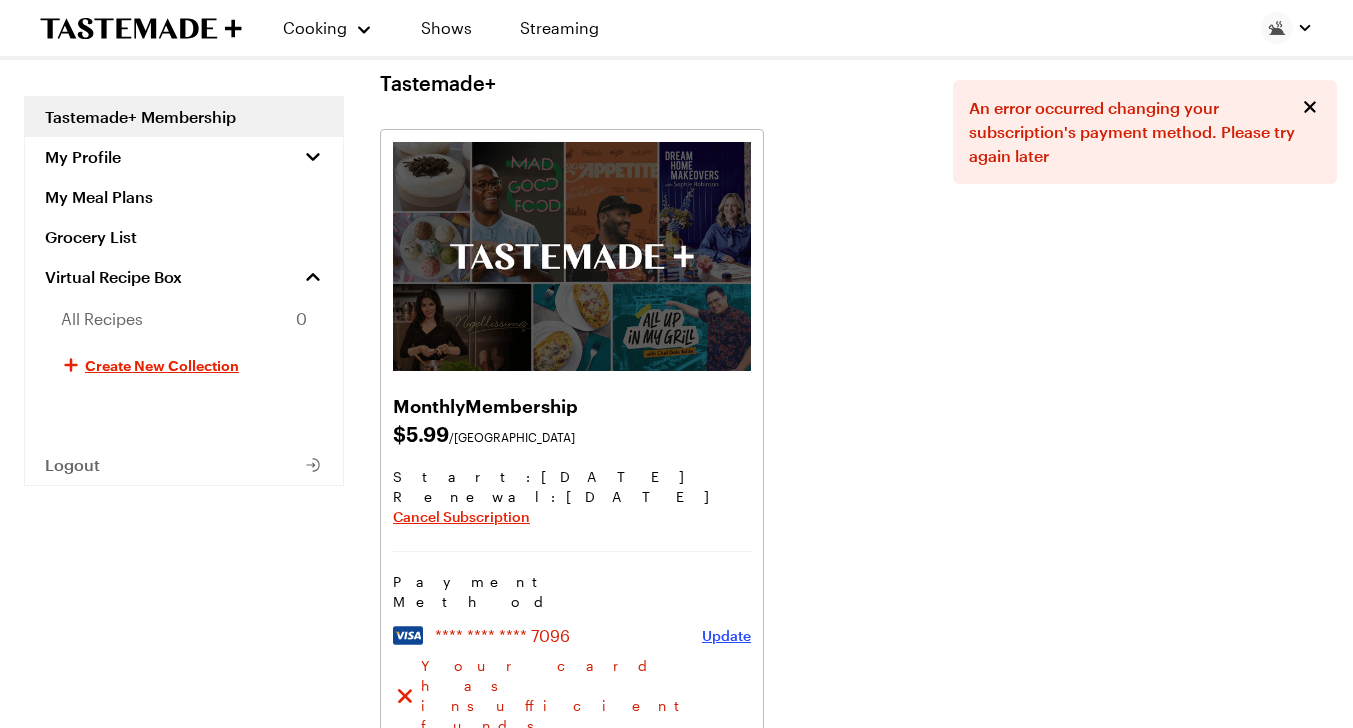 scroll, scrollTop: 0, scrollLeft: 0, axis: both 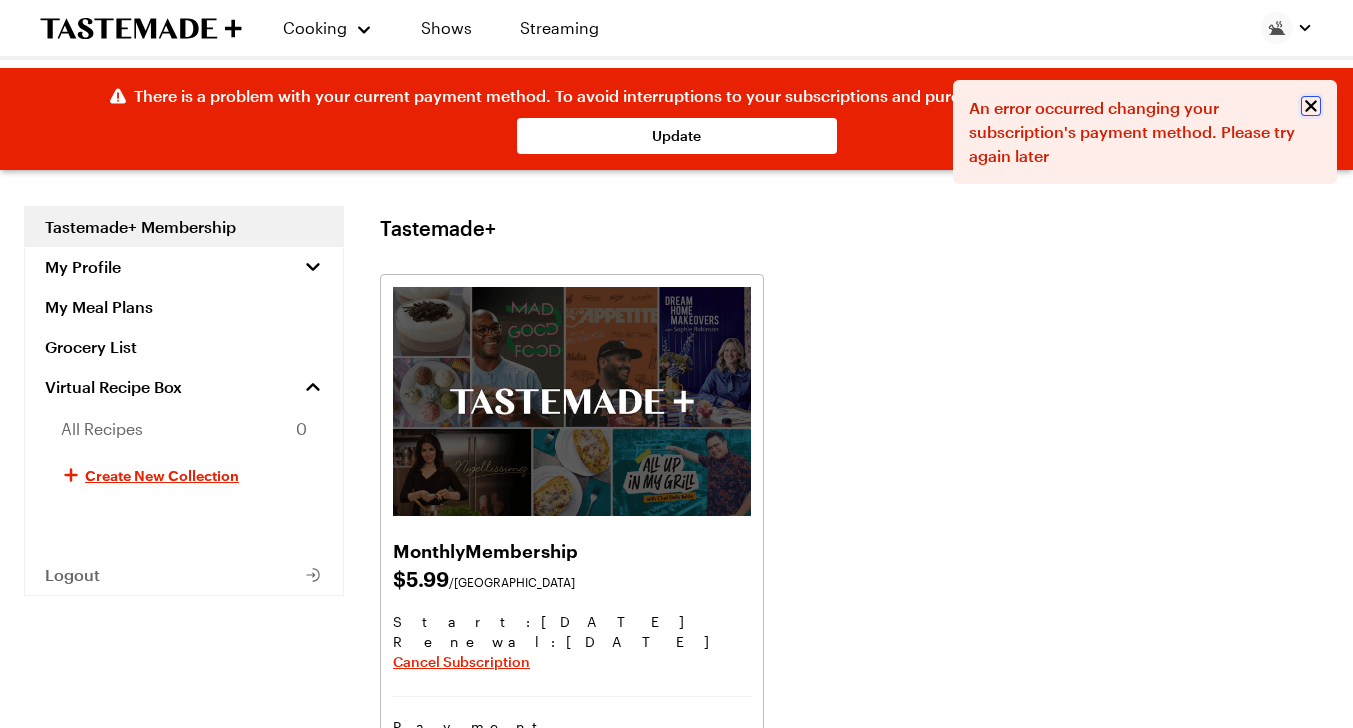click 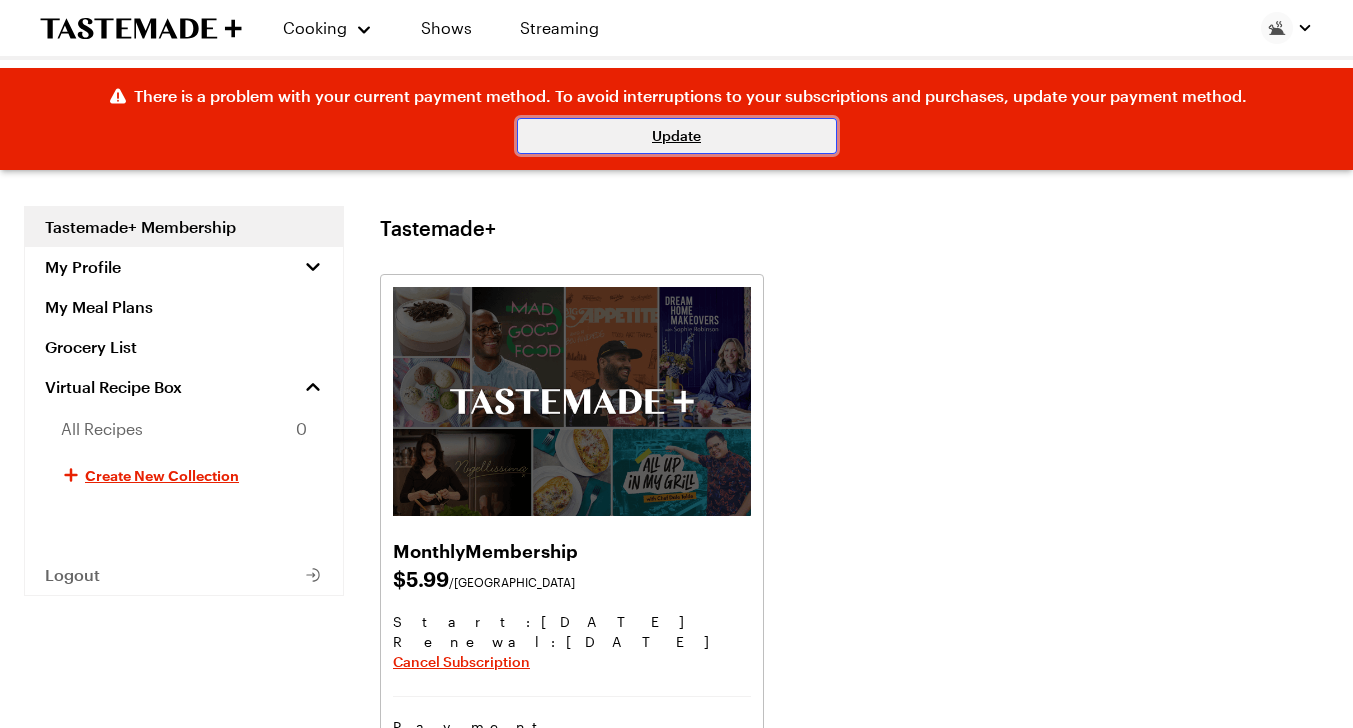 click on "Update" at bounding box center [677, 136] 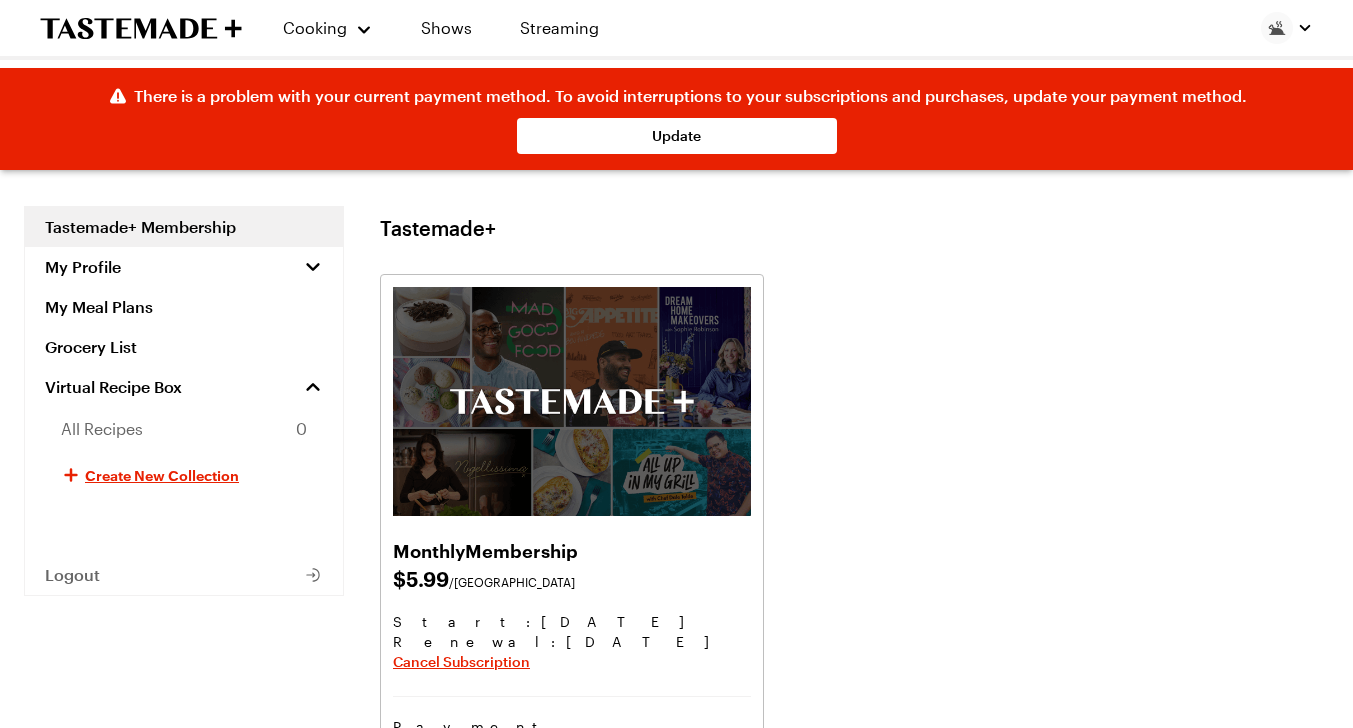 click 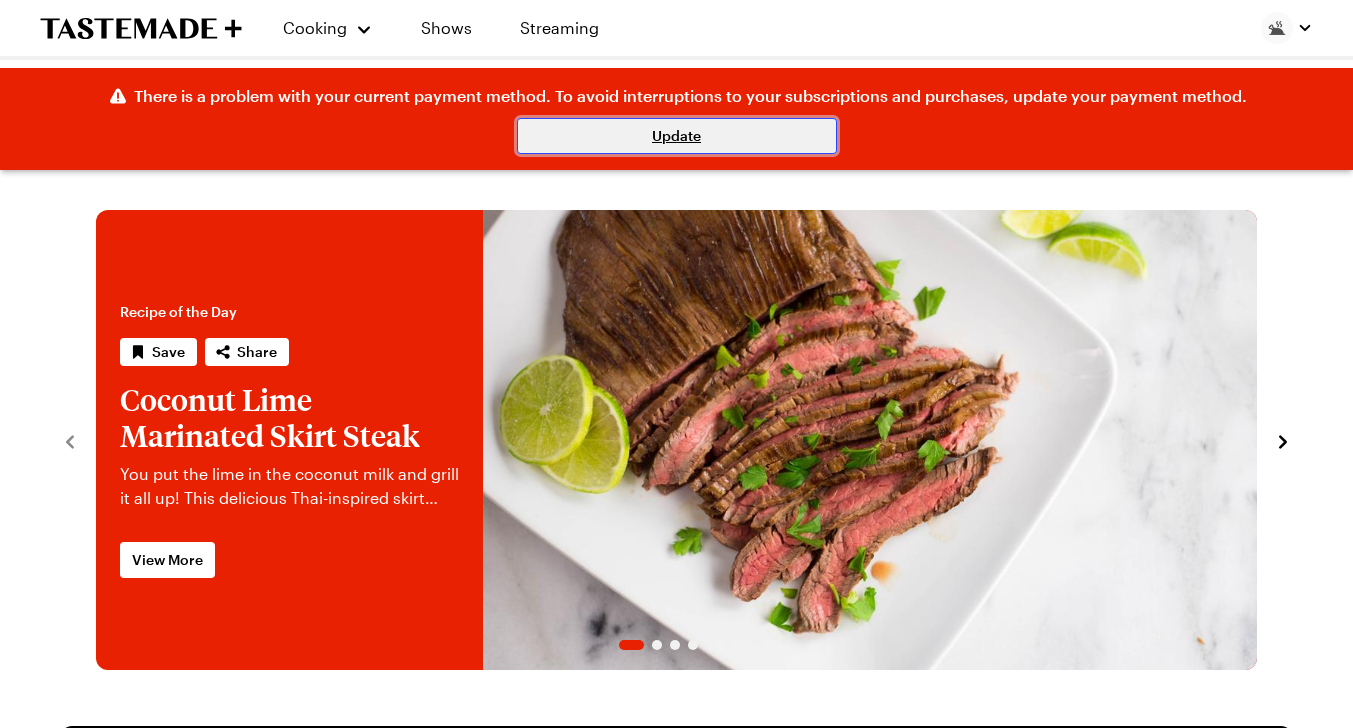 click on "Update" at bounding box center (677, 136) 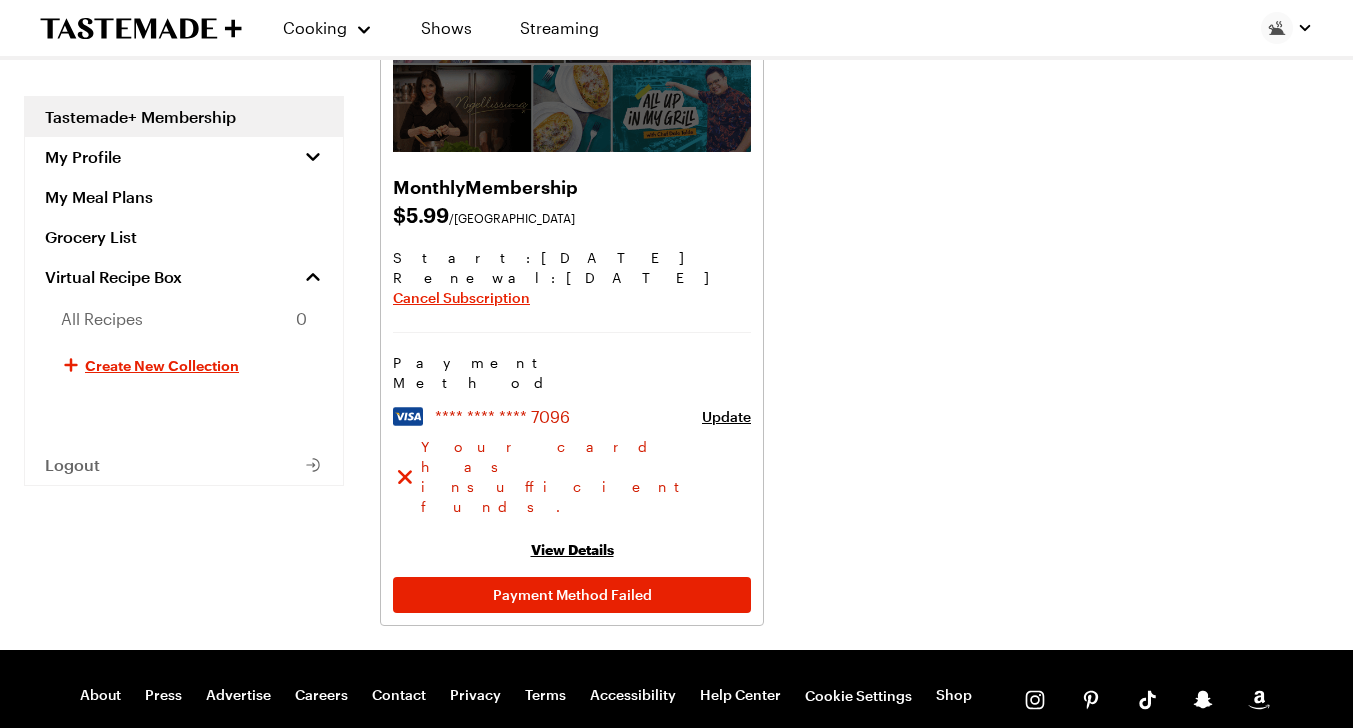 scroll, scrollTop: 361, scrollLeft: 0, axis: vertical 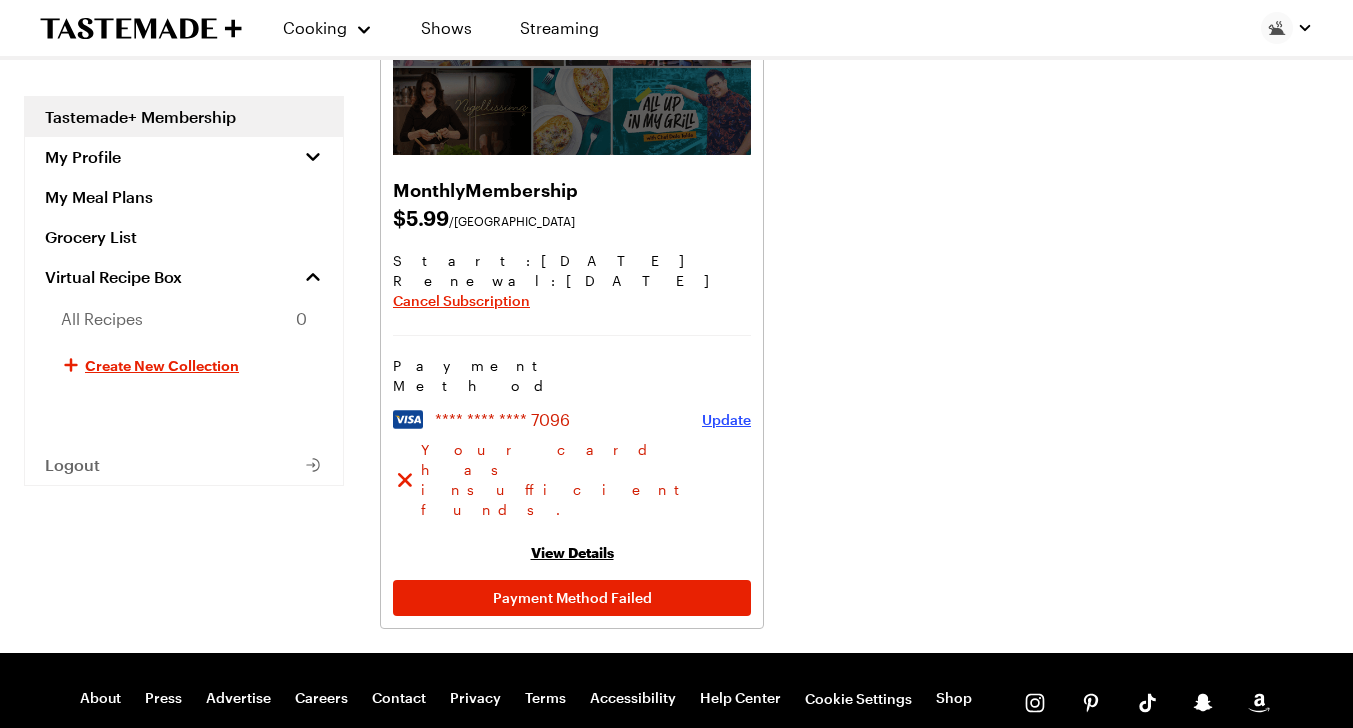 click on "Update" at bounding box center (726, 420) 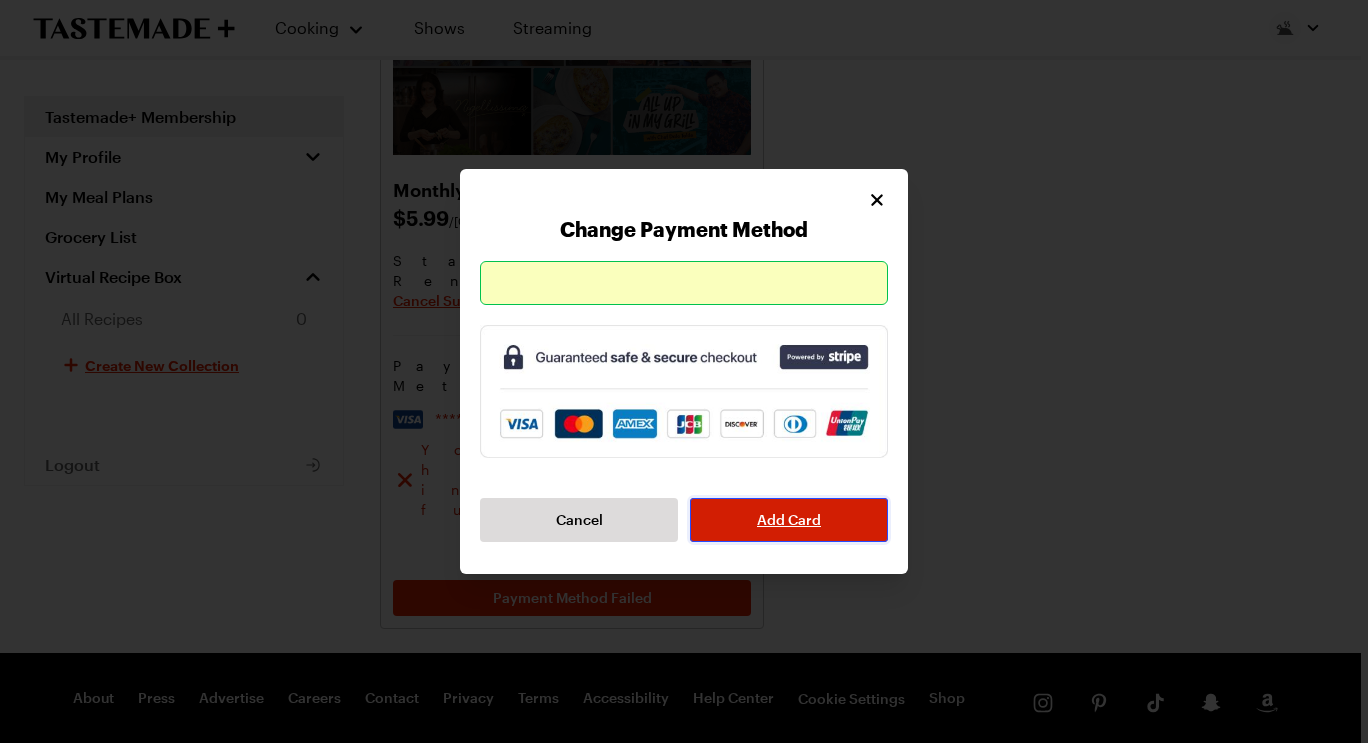 click on "Add Card" at bounding box center [789, 520] 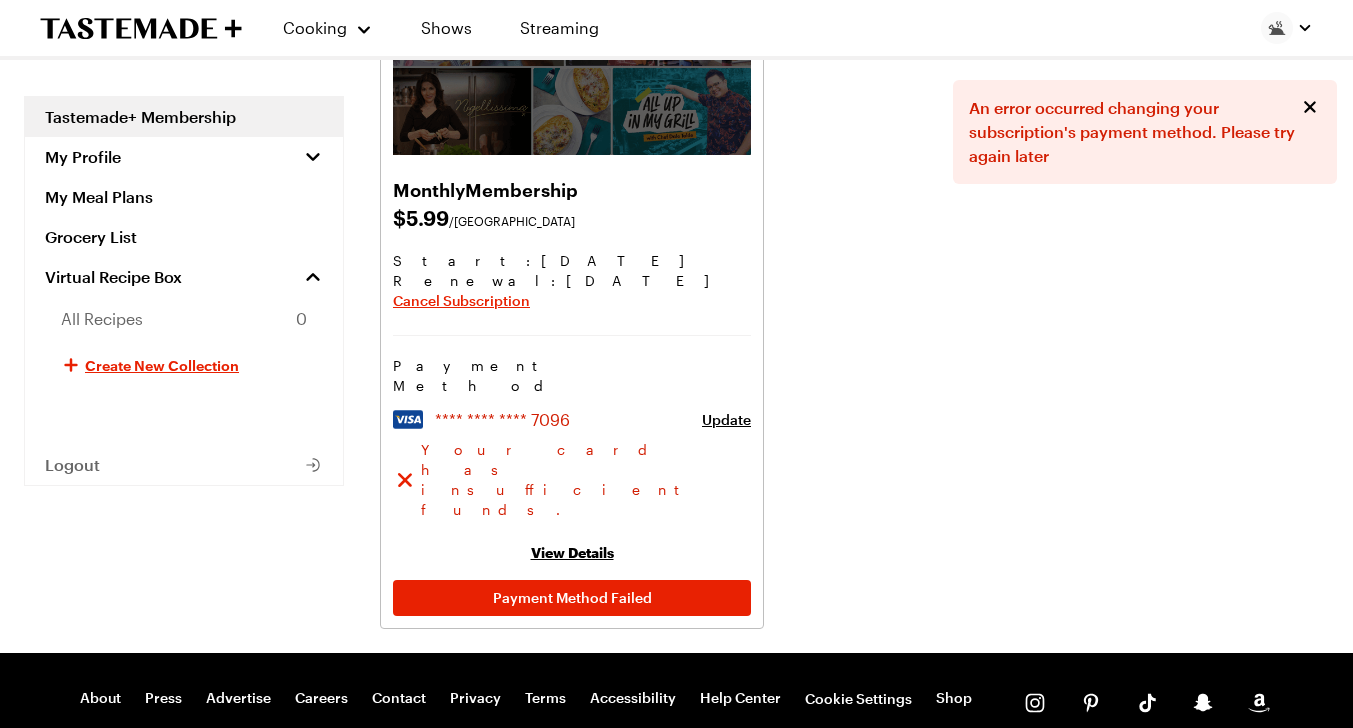 click on "View Details" at bounding box center [572, 552] 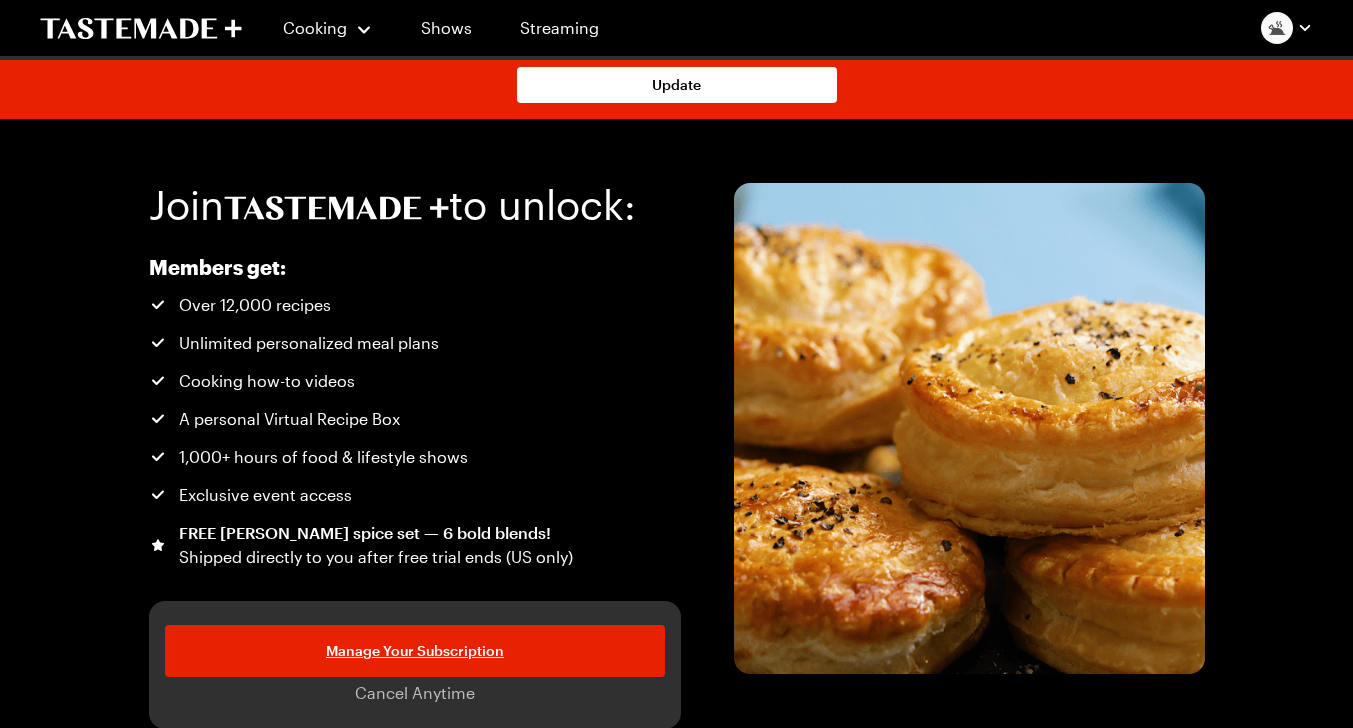 scroll, scrollTop: 53, scrollLeft: 0, axis: vertical 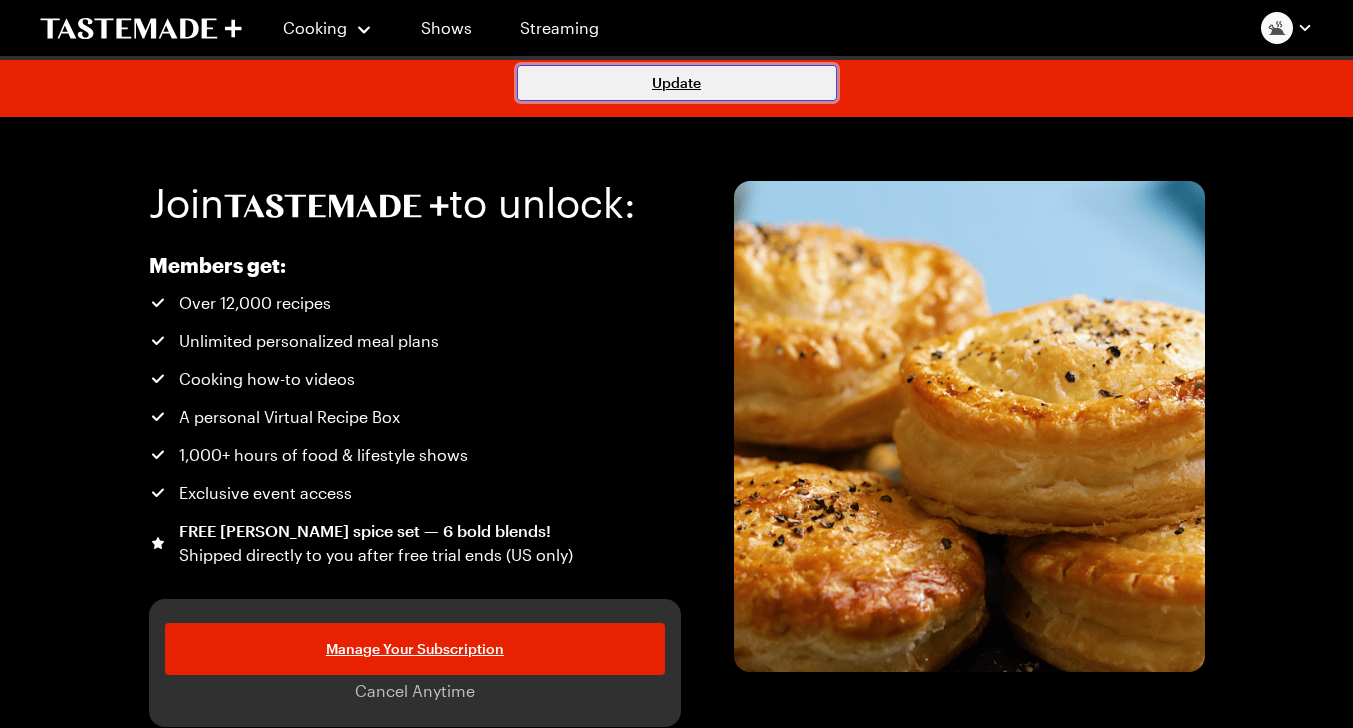 click on "Update" at bounding box center [677, 83] 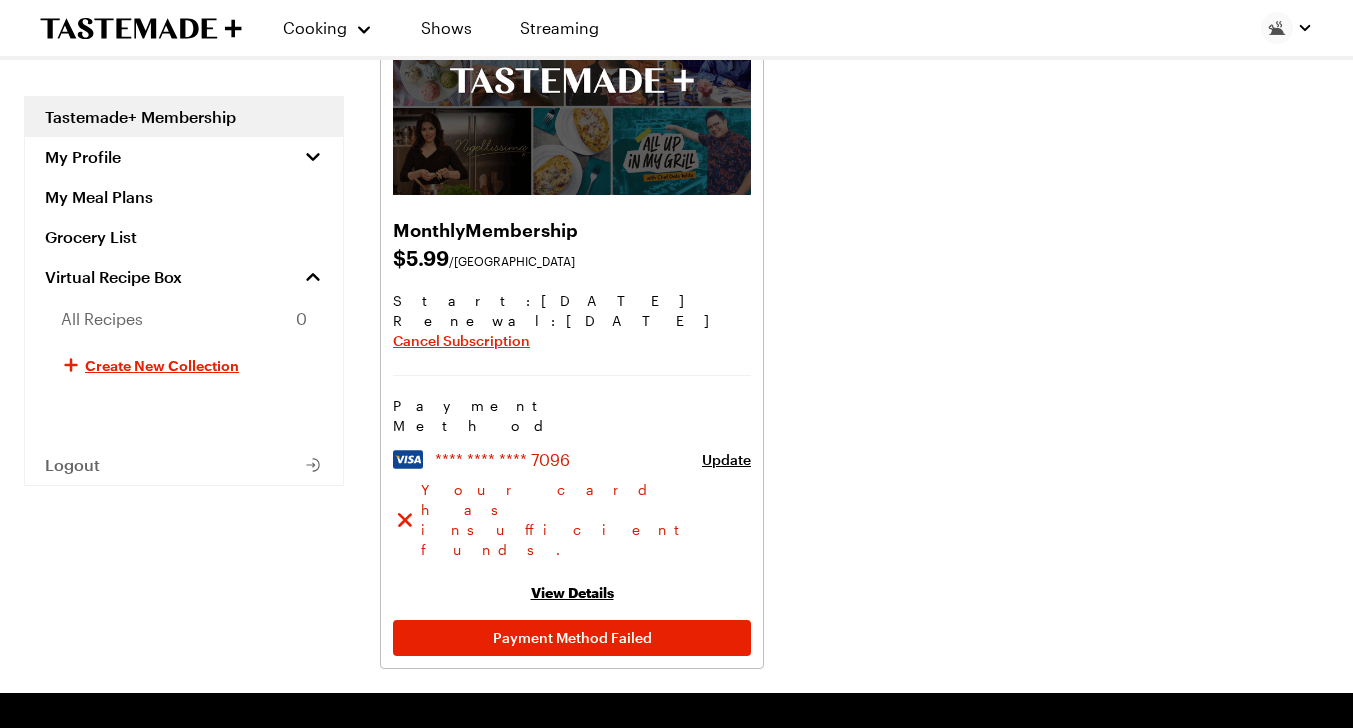 scroll, scrollTop: 322, scrollLeft: 0, axis: vertical 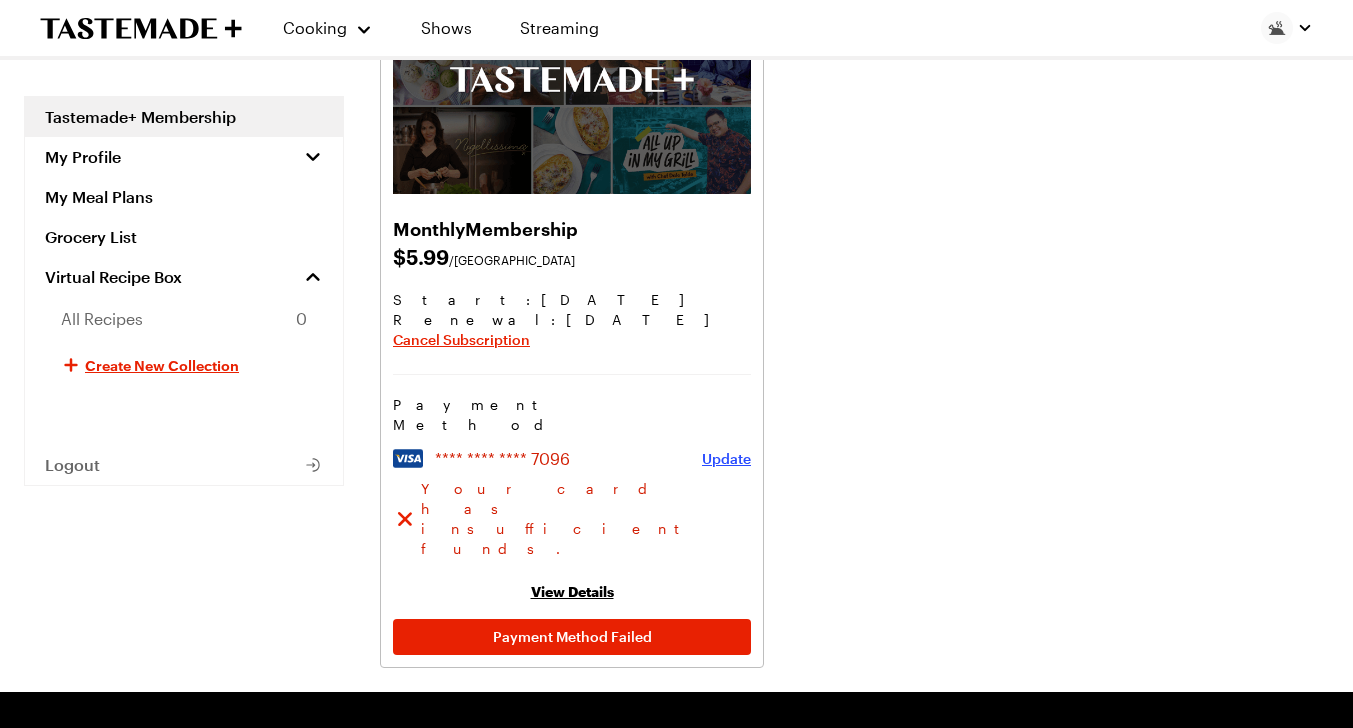 click on "Update" at bounding box center [726, 459] 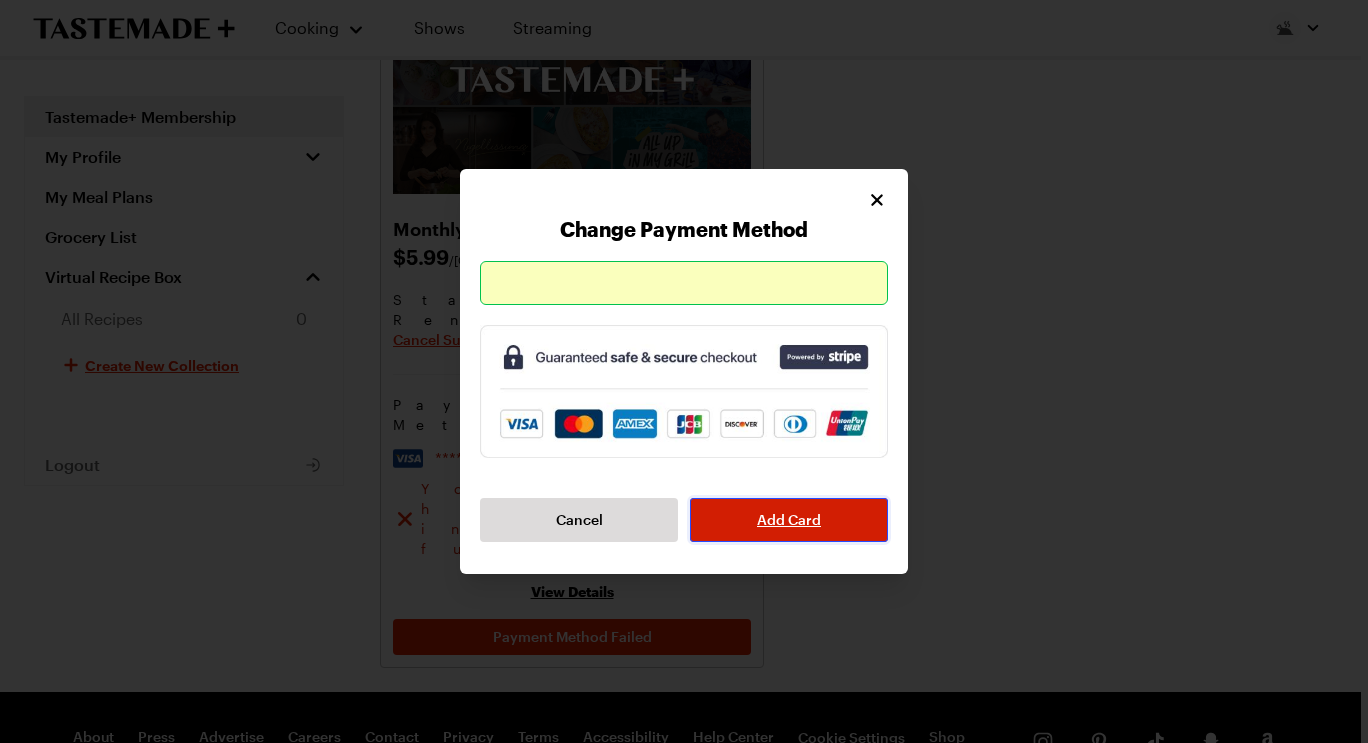 click on "Add Card" at bounding box center [789, 520] 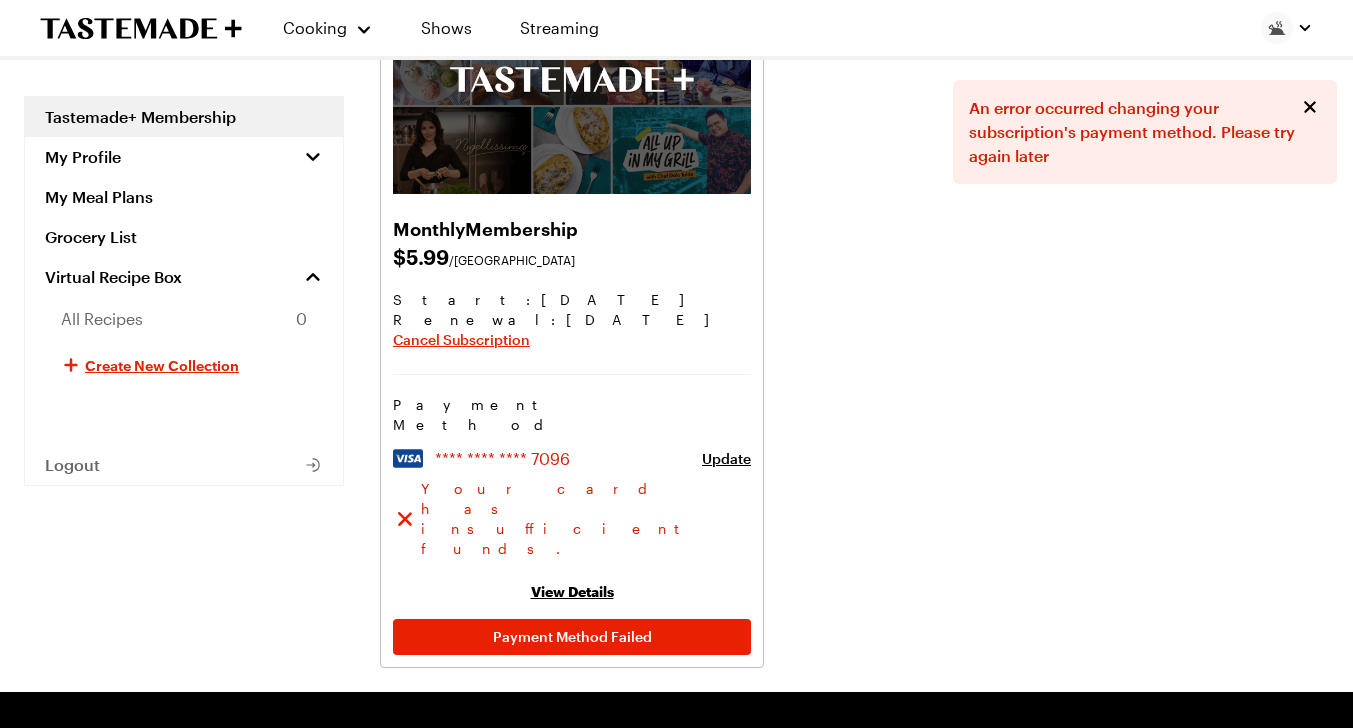 click on "**** **** **** 7096" at bounding box center [562, 459] 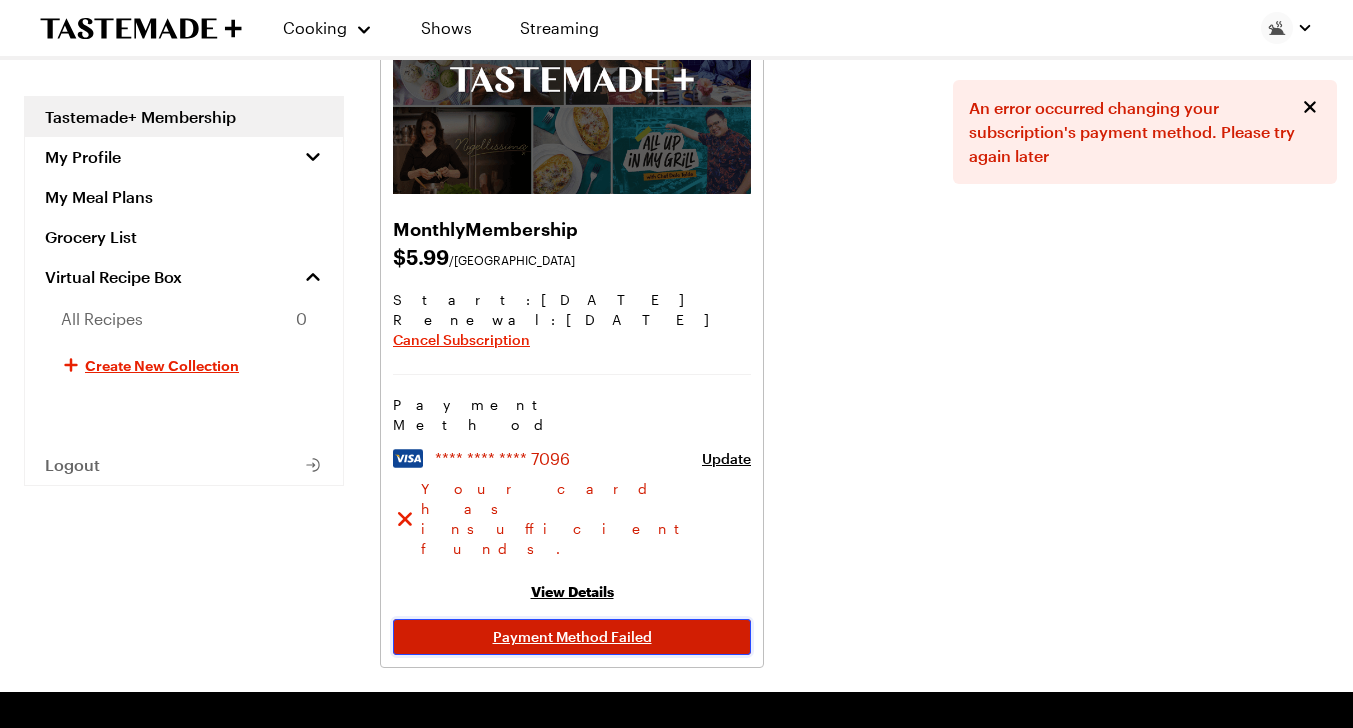 click on "Payment Method Failed" at bounding box center (572, 637) 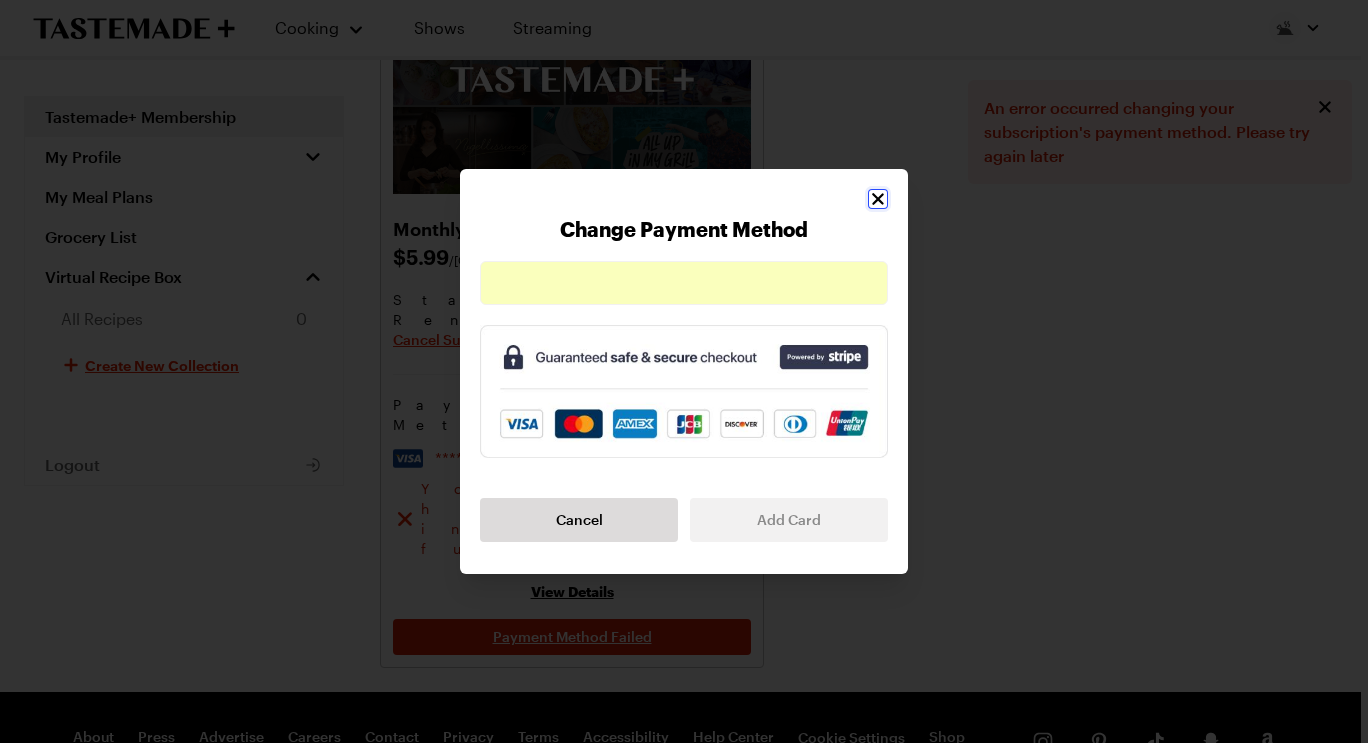 type 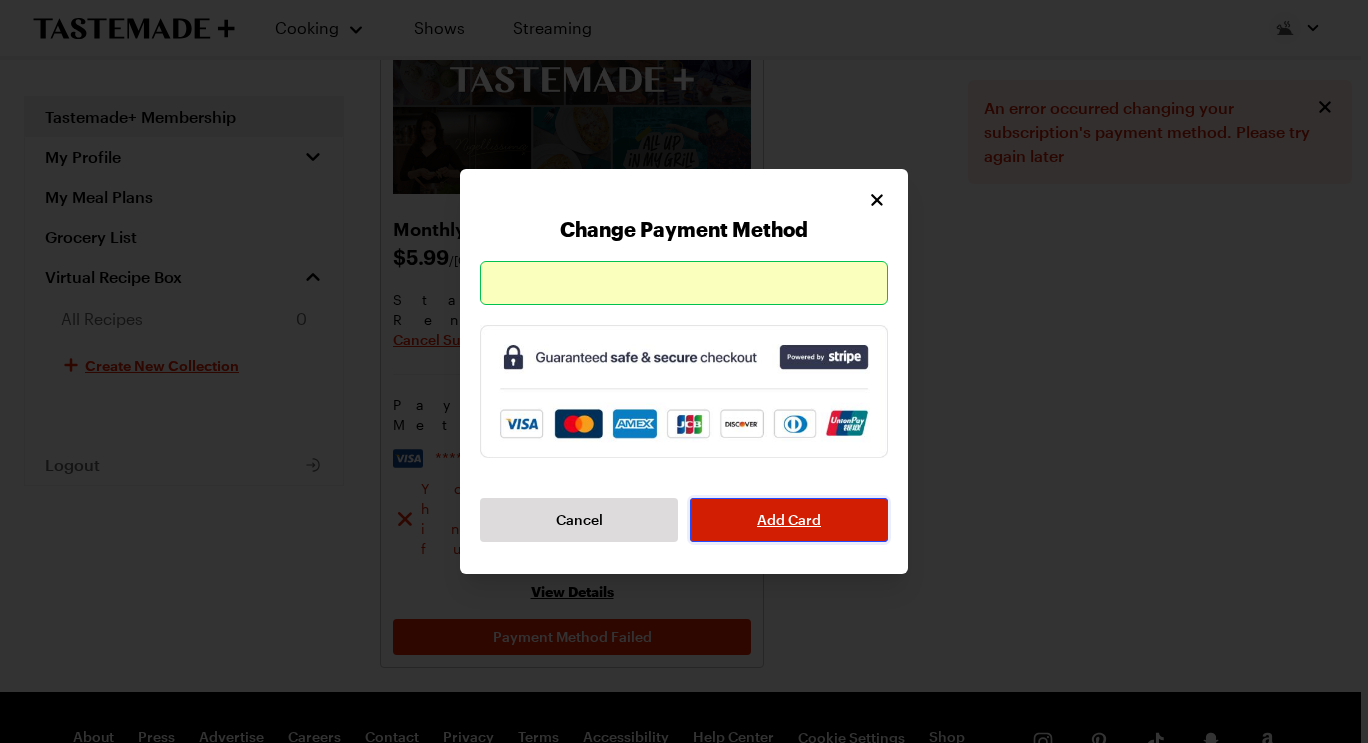 click on "Add Card" at bounding box center [789, 520] 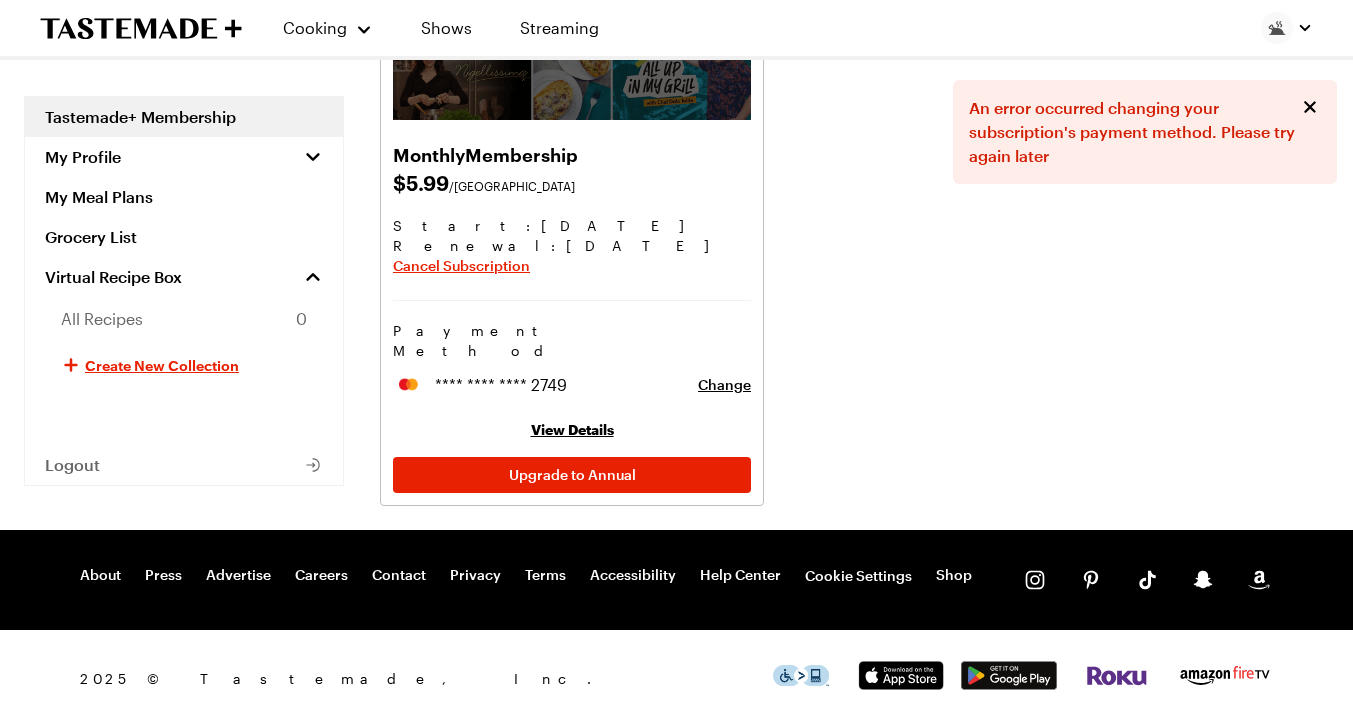 scroll, scrollTop: 212, scrollLeft: 0, axis: vertical 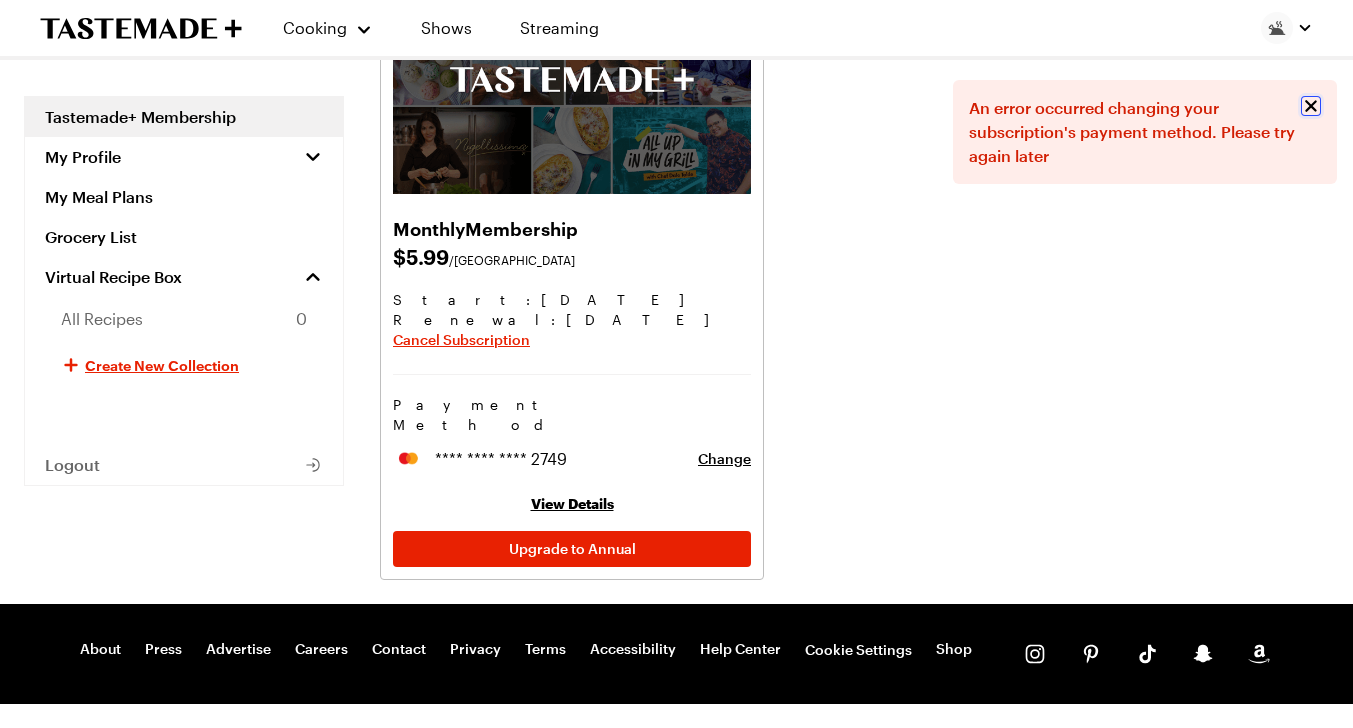 click 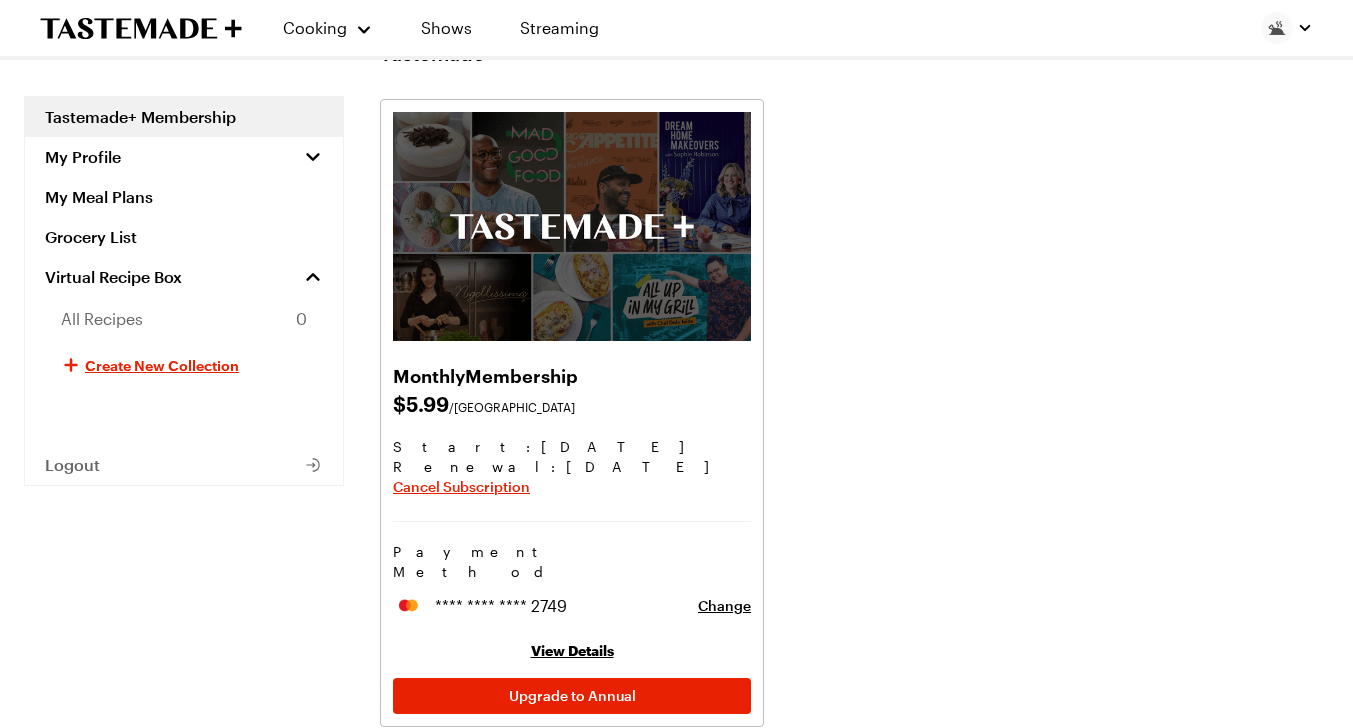 scroll, scrollTop: 150, scrollLeft: 0, axis: vertical 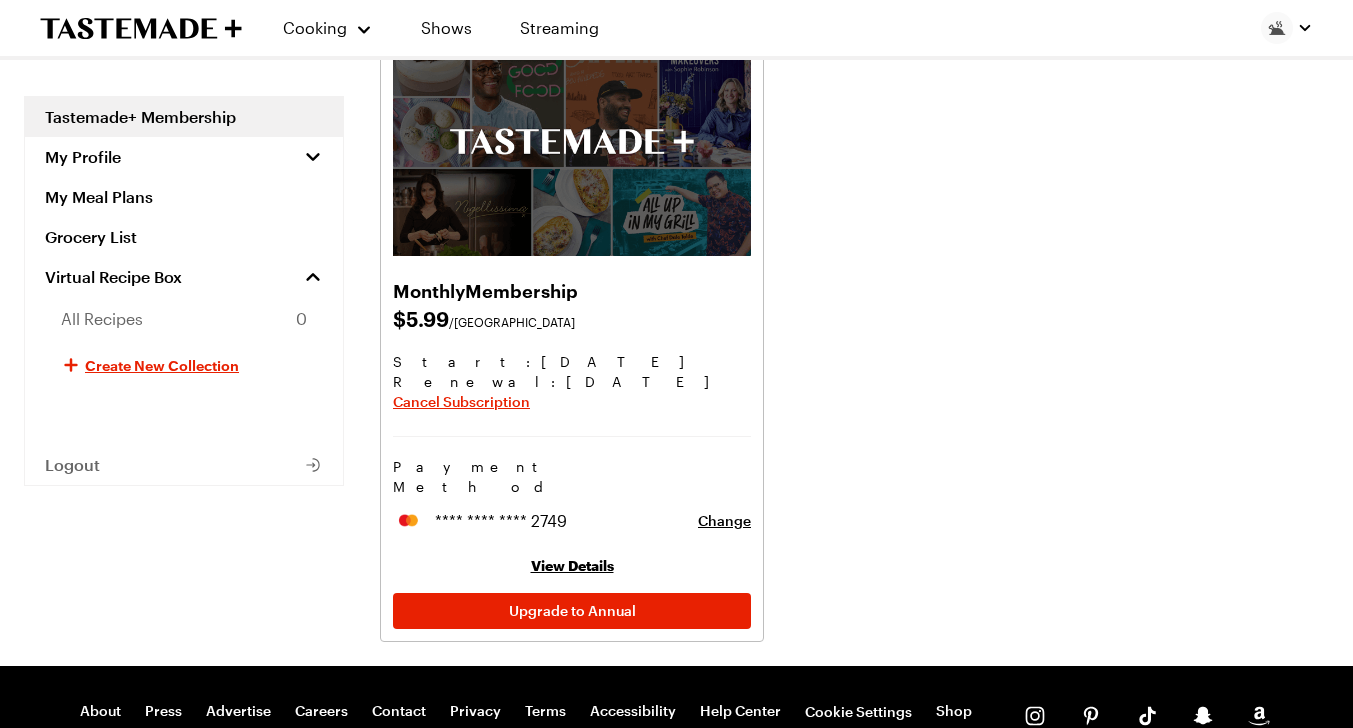 click 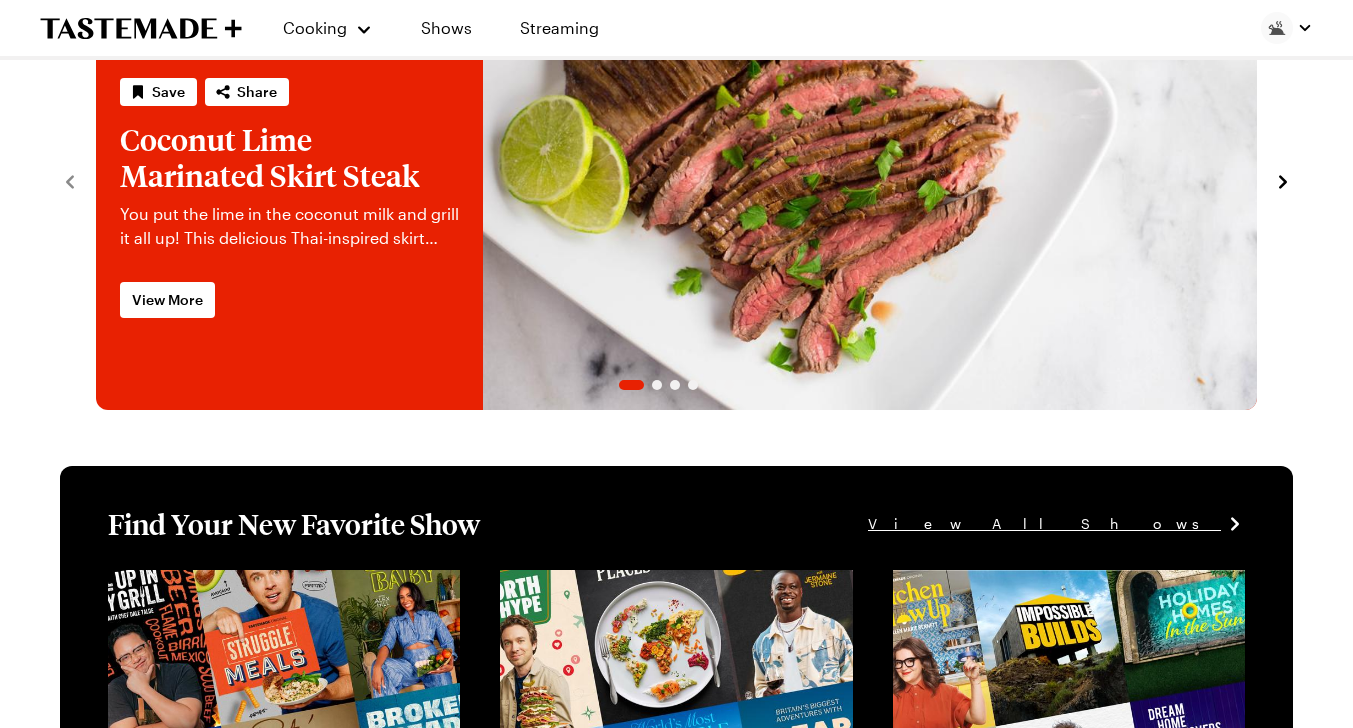 scroll, scrollTop: 0, scrollLeft: 0, axis: both 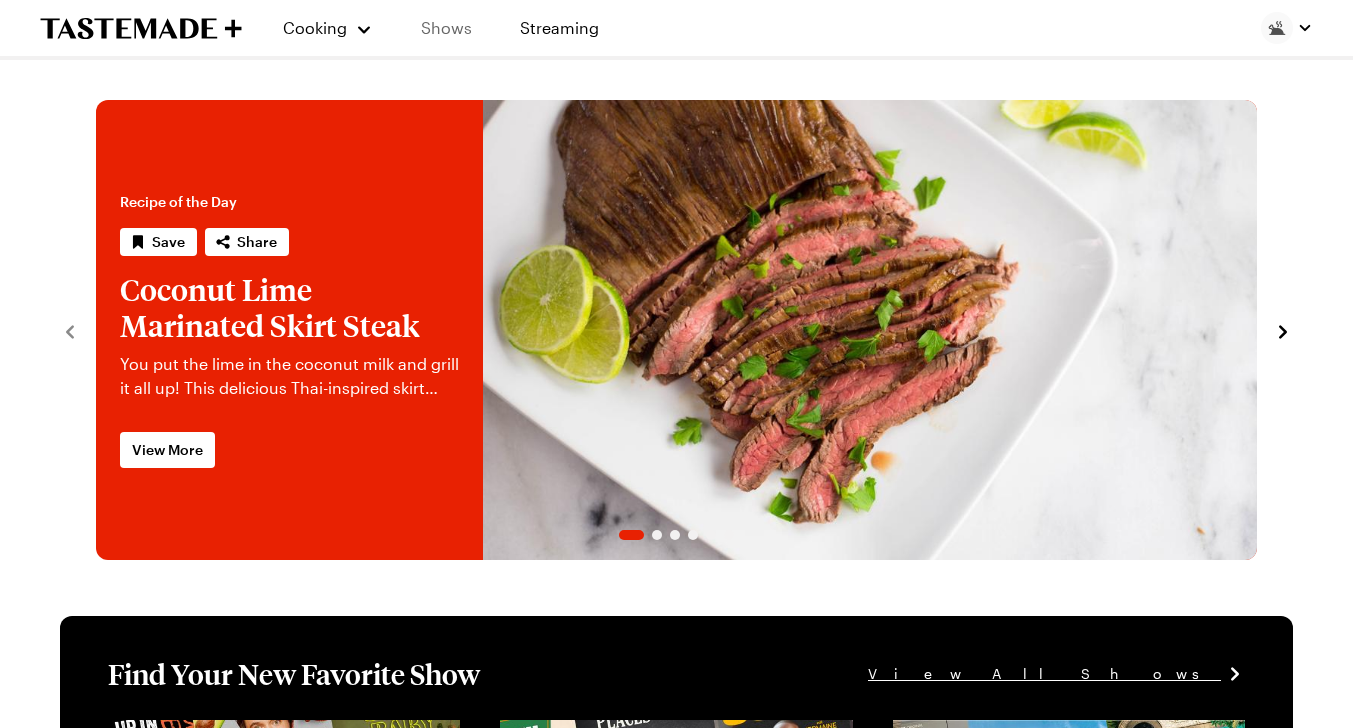 click on "Shows" at bounding box center (446, 28) 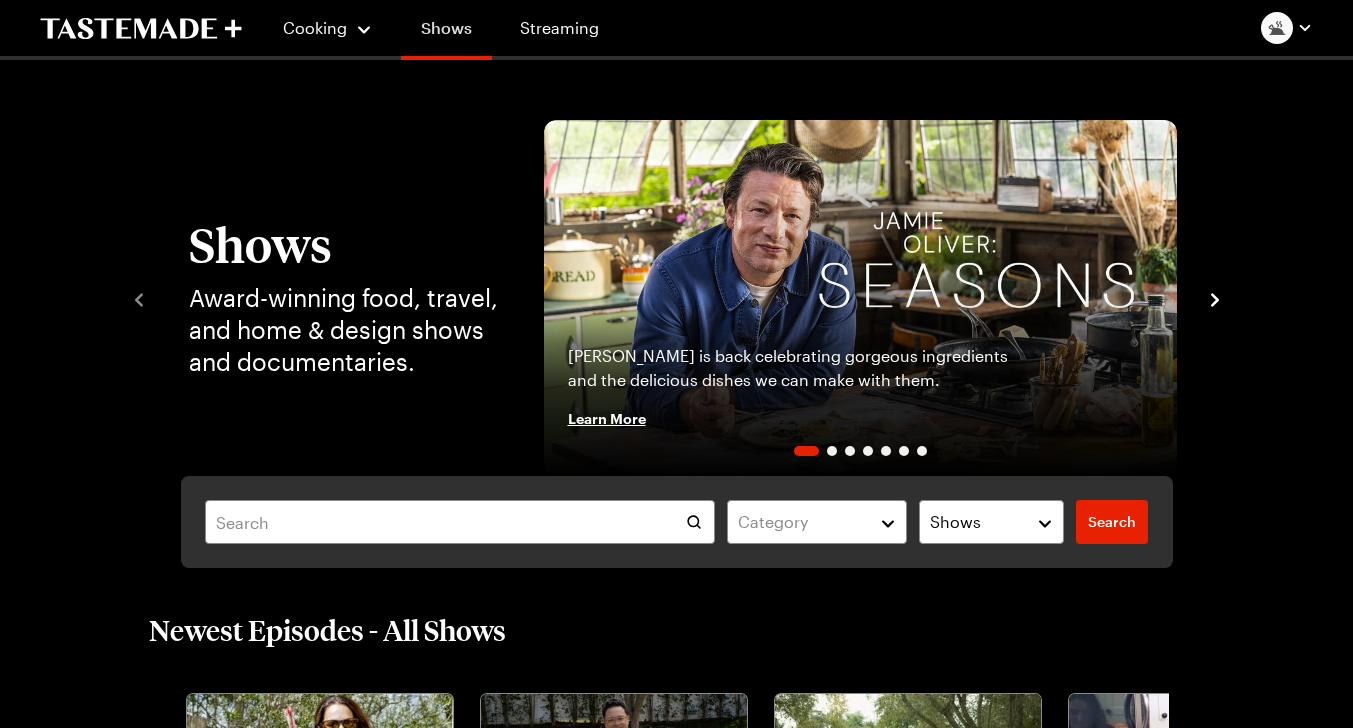 click on "Shows" at bounding box center [446, 32] 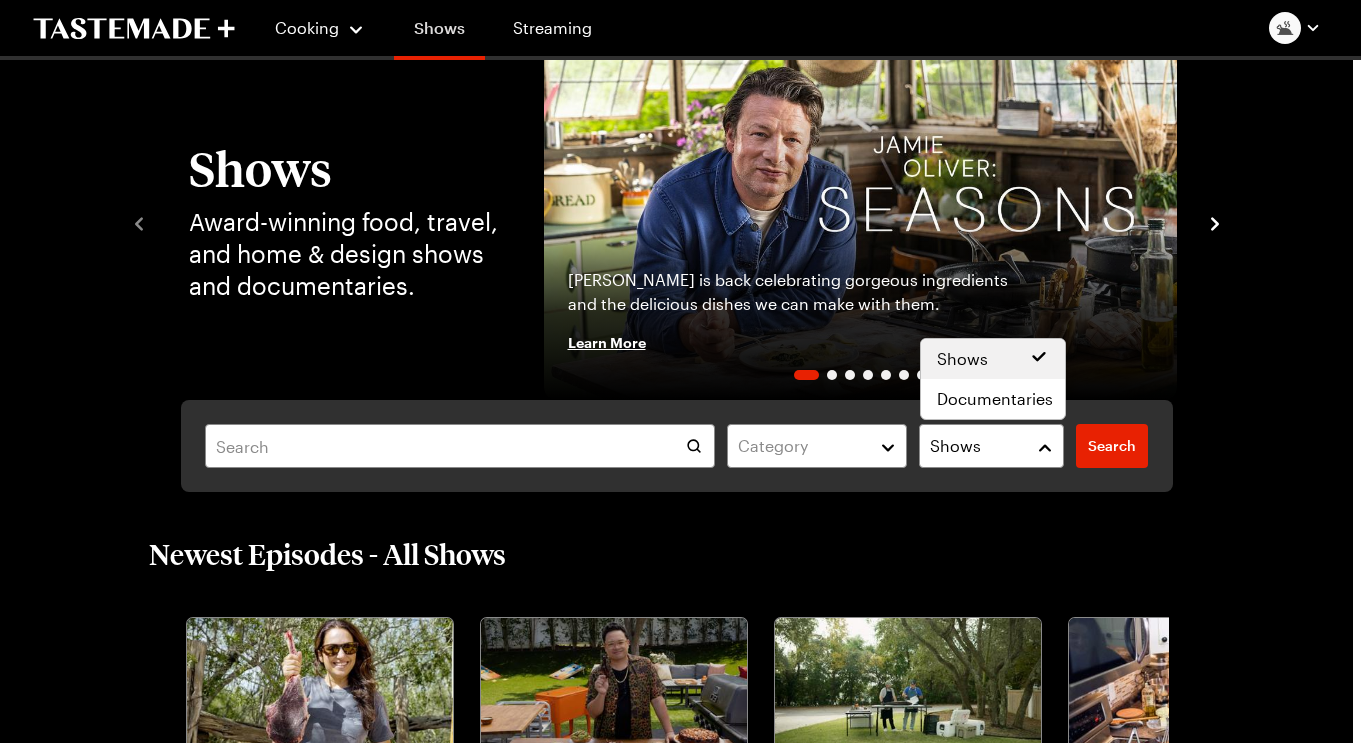 scroll, scrollTop: 0, scrollLeft: 0, axis: both 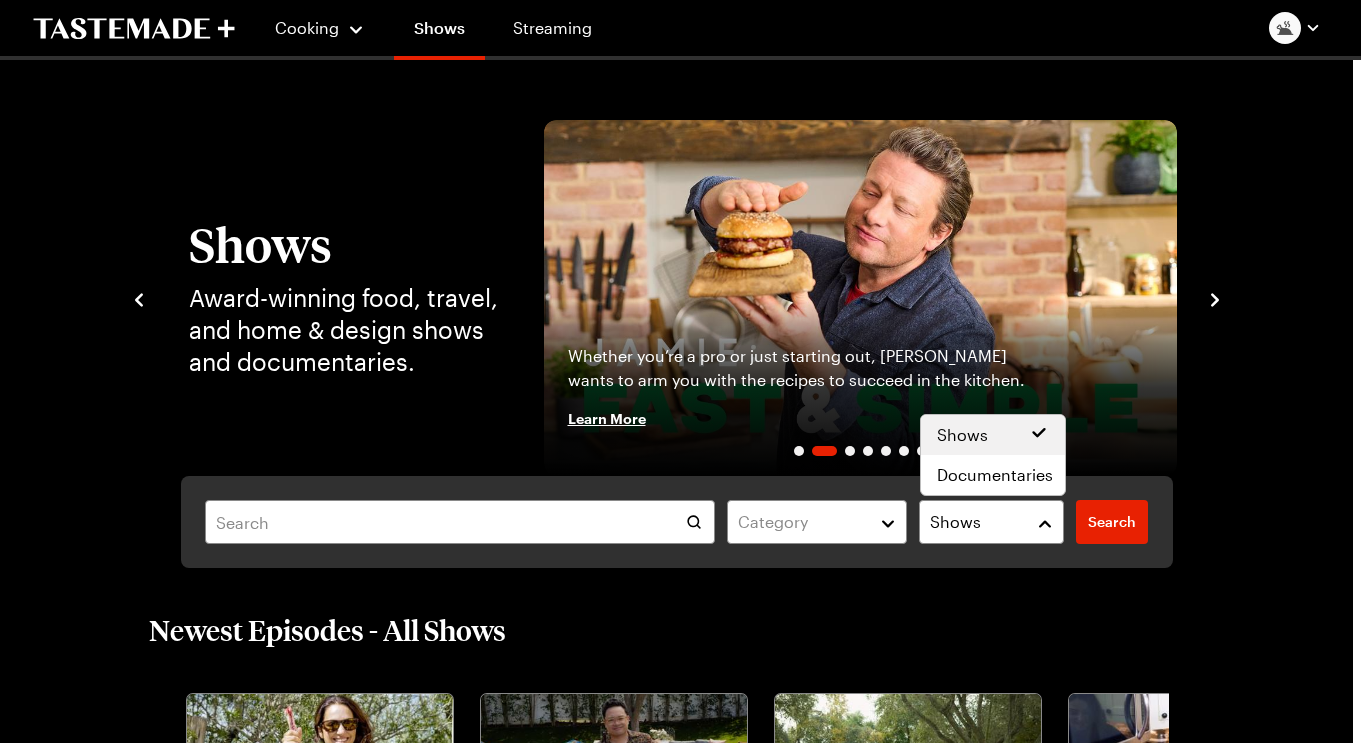 click on "Category Shows Search Search Shows Award-winning food, travel, and home & design shows and documentaries. Category Shows Search Search Learn More Shows Award-winning food, travel, and home & design shows and documentaries. Jamie Oliver is back celebrating gorgeous ingredients and the delicious dishes we can make with them. Learn More Whether you’re a pro or just starting out, Jamie wants to arm you with the recipes to succeed in the kitchen. Learn More Tastemade's panel of comedians and food icons judge and debate today's top 100 iconic dishes as voted by YOU. Learn More An enchanting, fantasy-filled property series where Alan snoops around incredible homes around the world. Learn More Chef Andrew Zimmern demystifies sourcing wild game and cooking gourmet food over an open fire. Learn More Step into Alison Roman's kitchen to discover vibrant, approachable dishes paired with her signature wit. Learn More Learn More Newest Episodes - All Shows Texas Tomahawk from Wyatt Ranches Episode from: Hardcore Carnivore" at bounding box center [676, 1522] 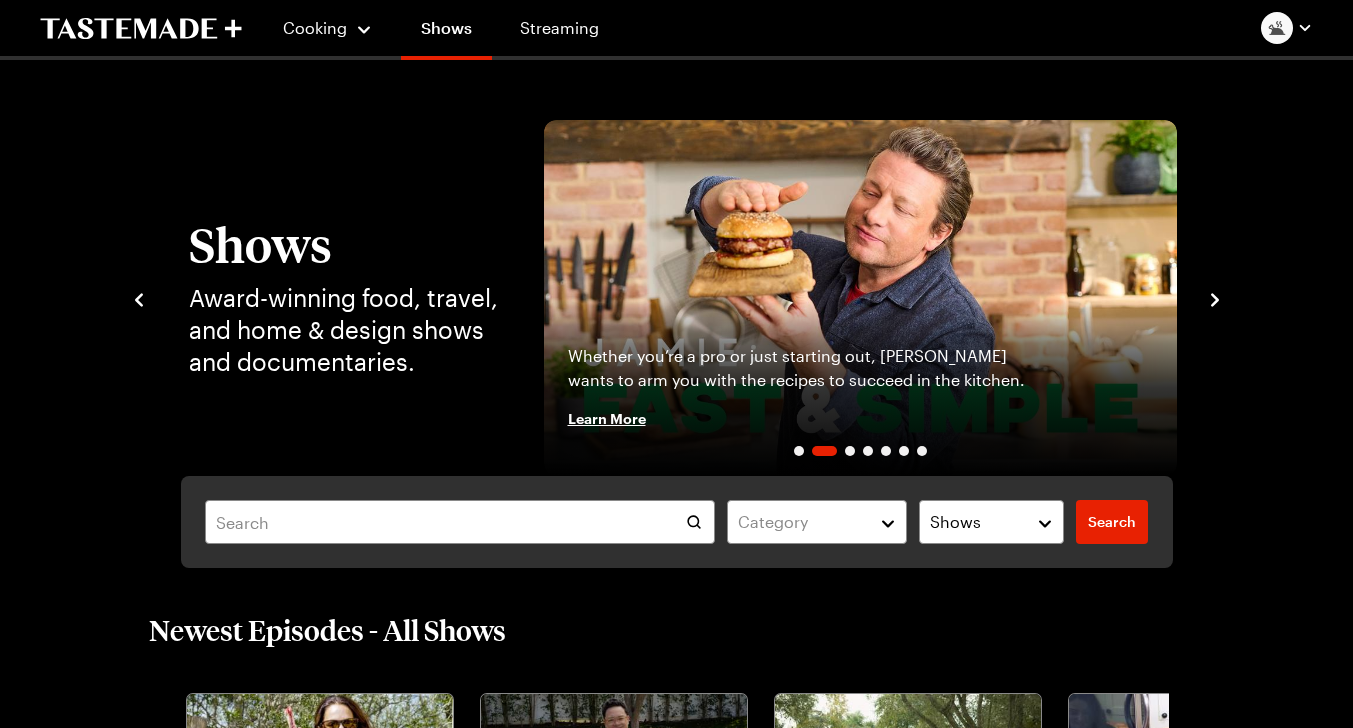 type 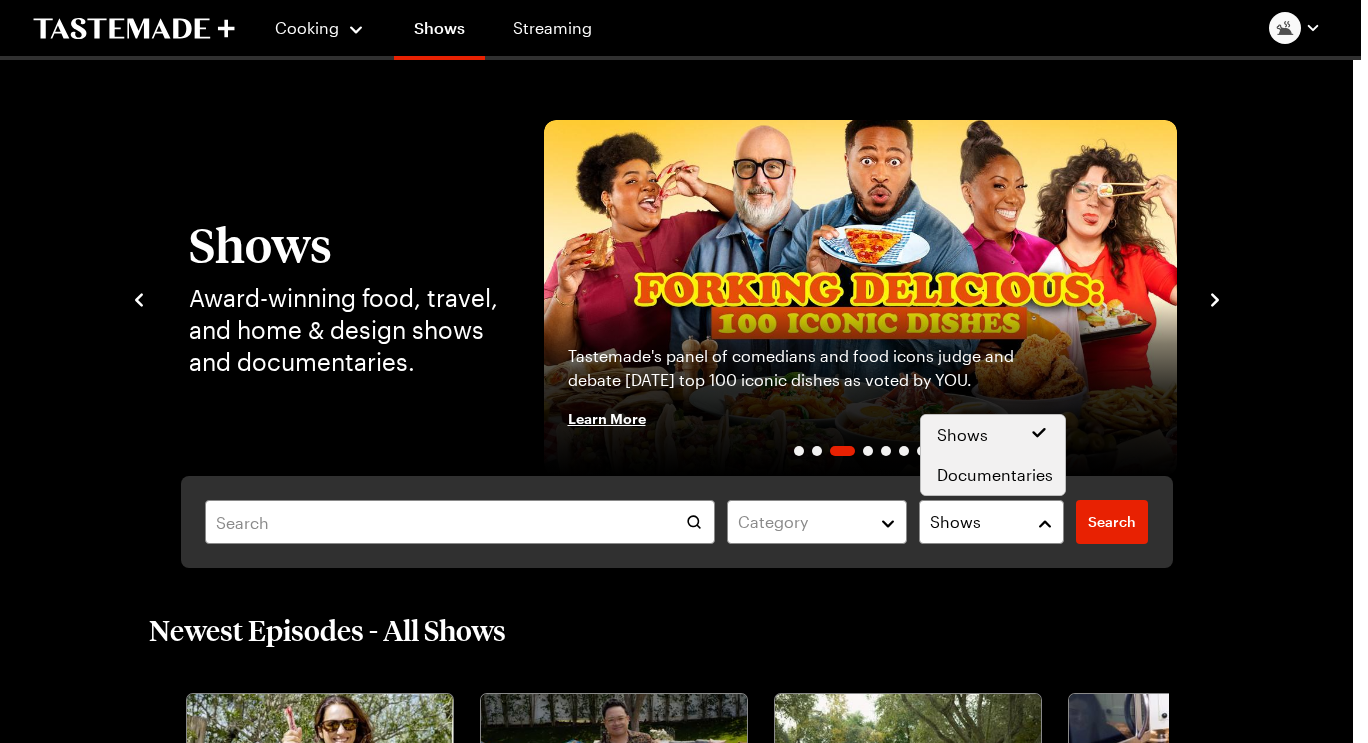 drag, startPoint x: 1361, startPoint y: 262, endPoint x: 1364, endPoint y: 498, distance: 236.01907 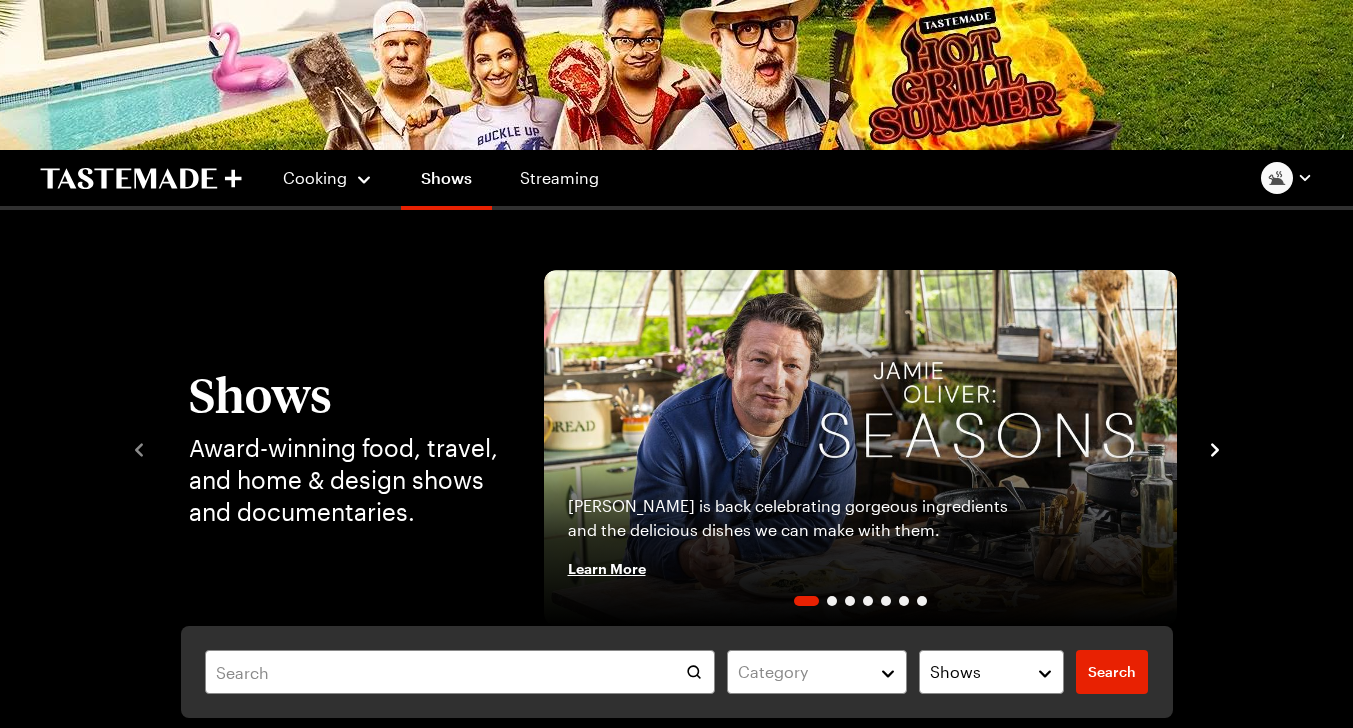scroll, scrollTop: 809, scrollLeft: 0, axis: vertical 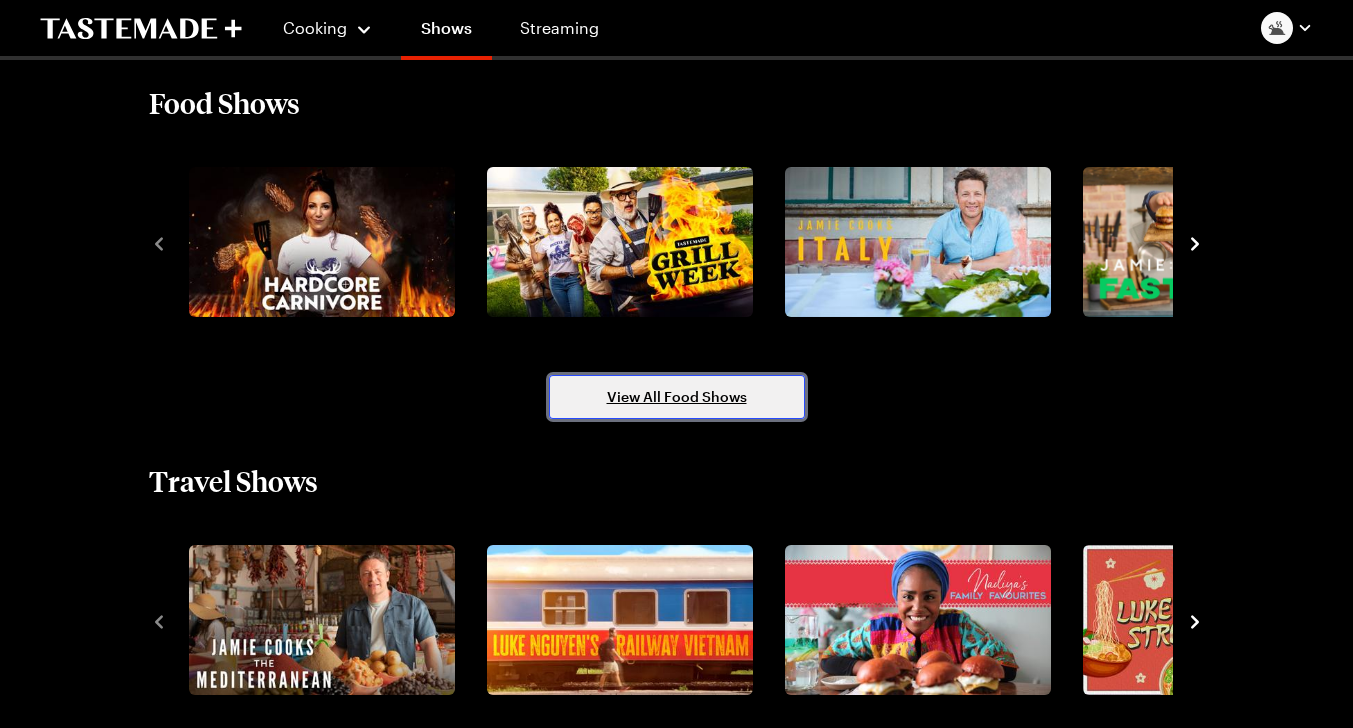 click on "View All Food Shows" at bounding box center (677, 397) 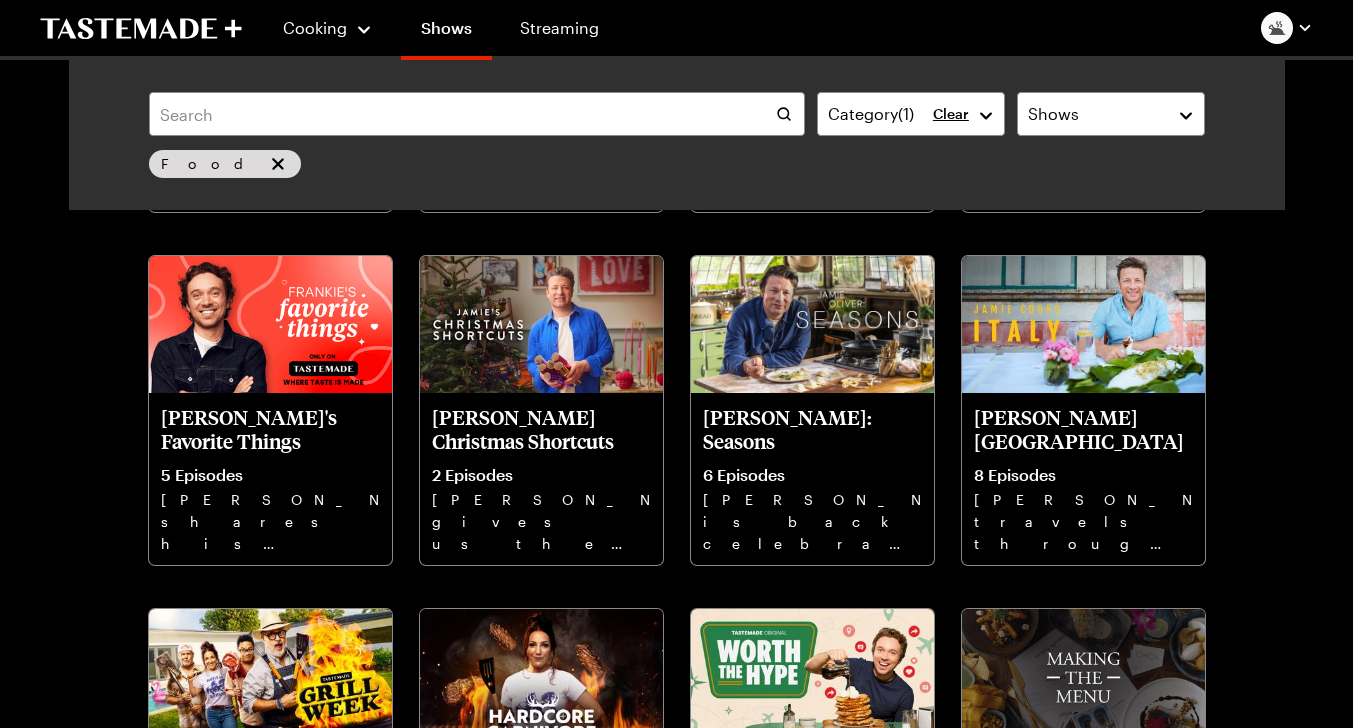 scroll, scrollTop: 6451, scrollLeft: 0, axis: vertical 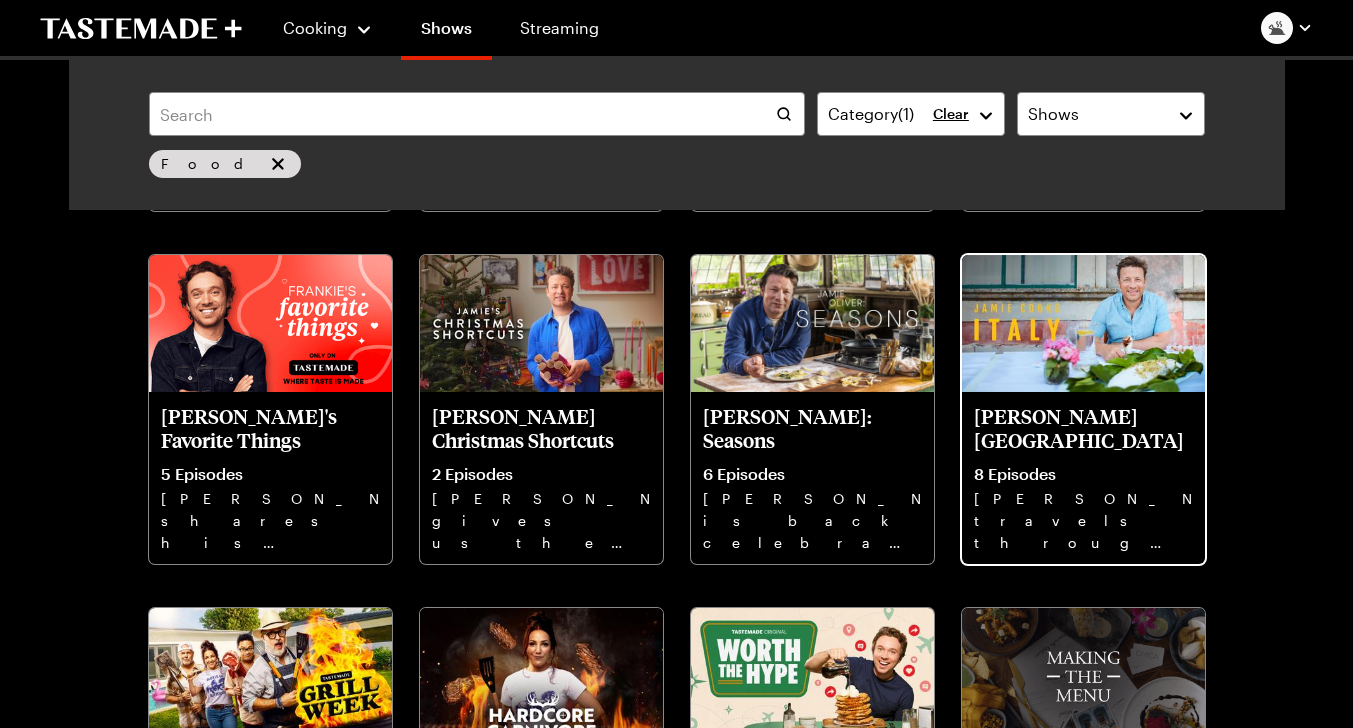 click on "[PERSON_NAME] [GEOGRAPHIC_DATA] 8 Episodes [PERSON_NAME] travels through [GEOGRAPHIC_DATA] to discover the simple secrets of Italy’s best home cooking." at bounding box center (1083, 478) 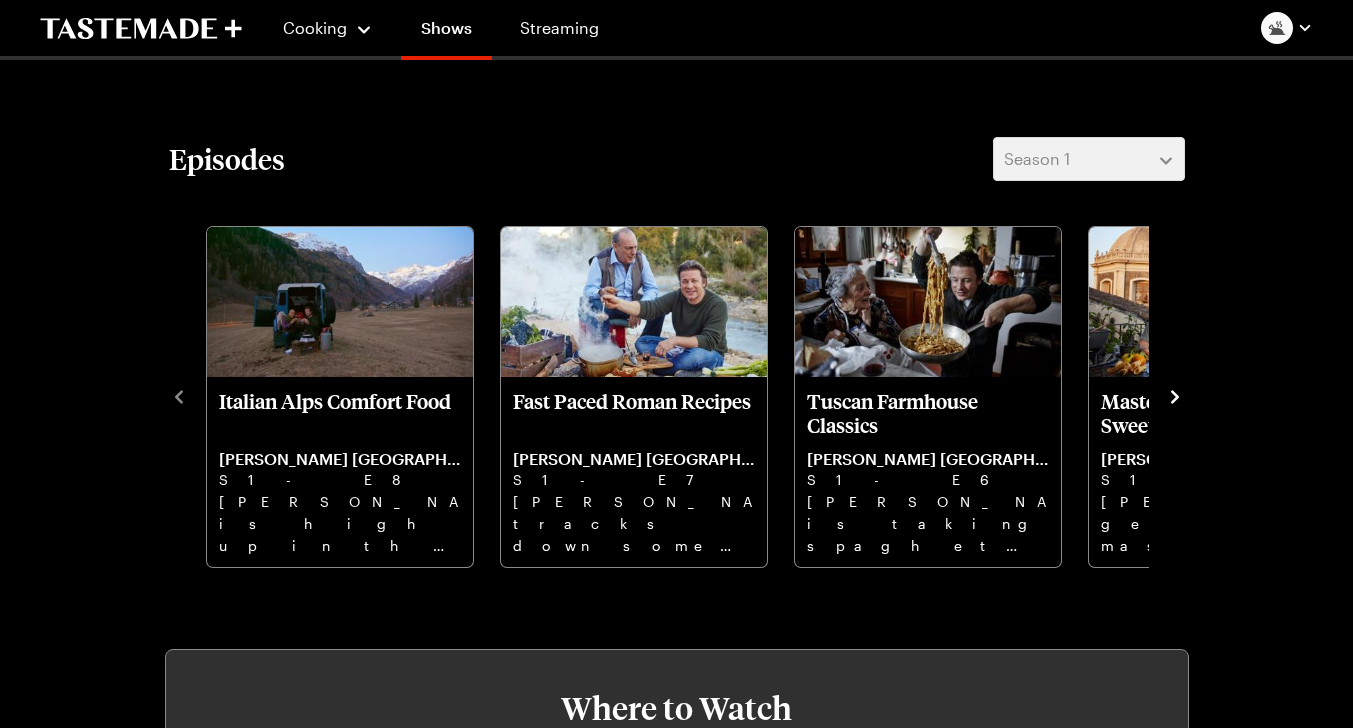 scroll, scrollTop: 482, scrollLeft: 0, axis: vertical 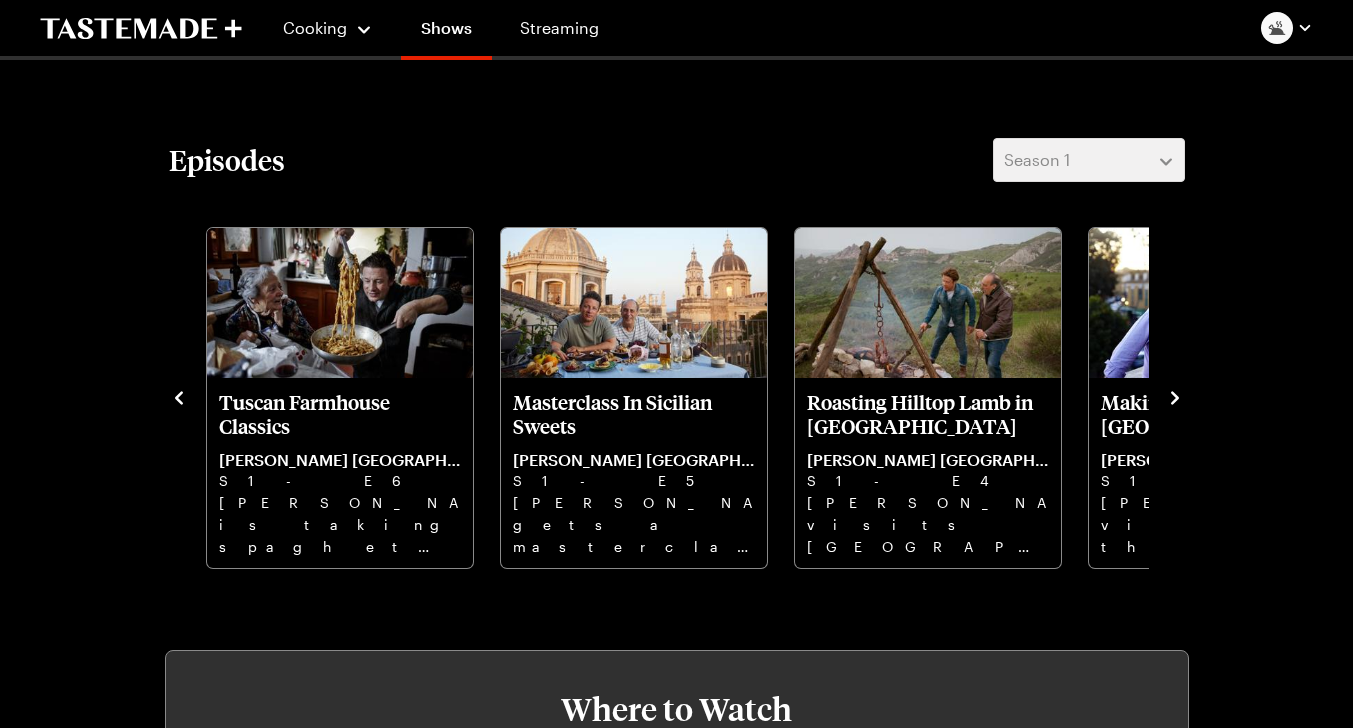 click on "[PERSON_NAME] gets a masterclass in Sicilian sweets and cooking up an epic tuna, prawn and pistachio spaghetti." at bounding box center [634, 524] 